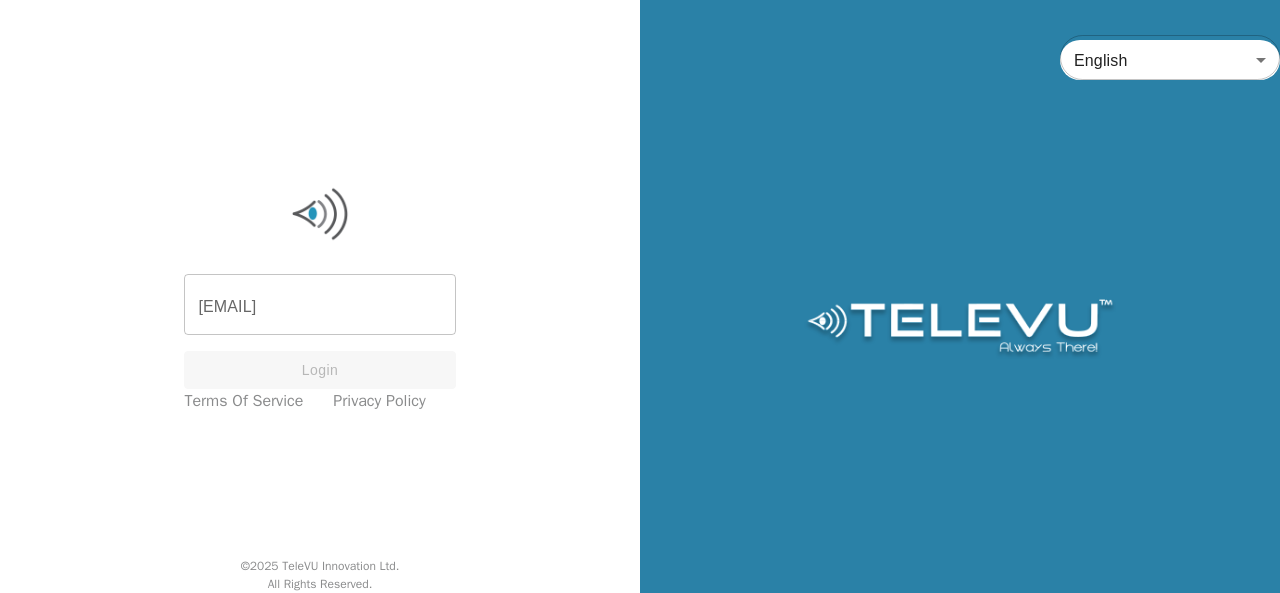 scroll, scrollTop: 0, scrollLeft: 0, axis: both 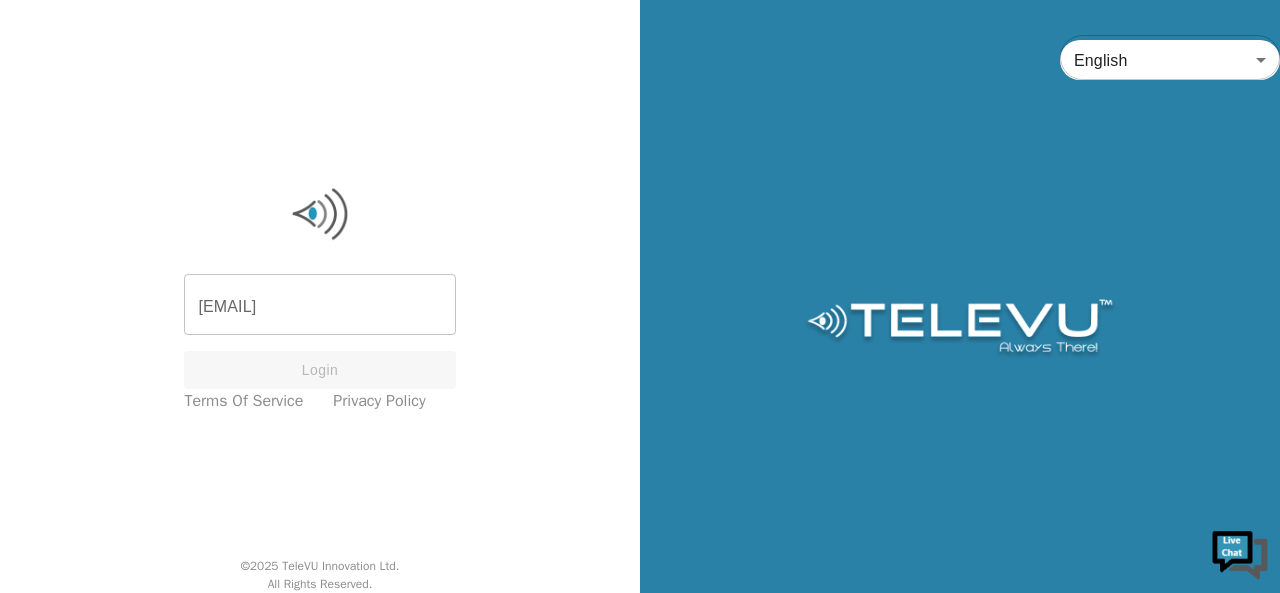 click on "[EMAIL]" at bounding box center [319, 307] 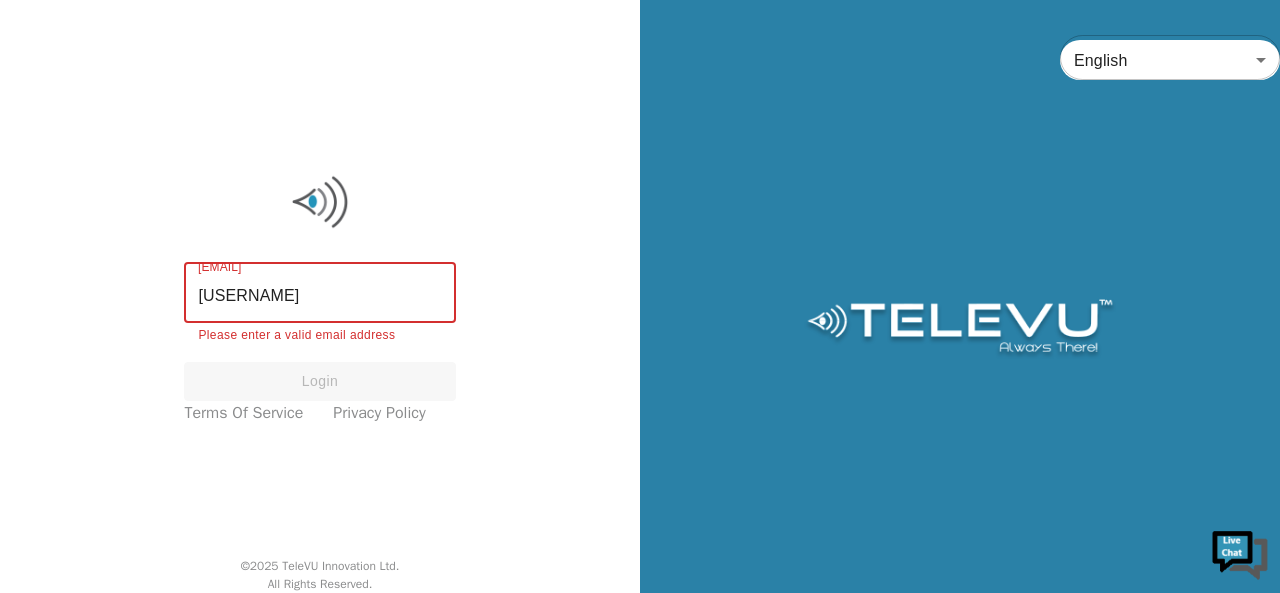 click on "[USERNAME]" at bounding box center (319, 295) 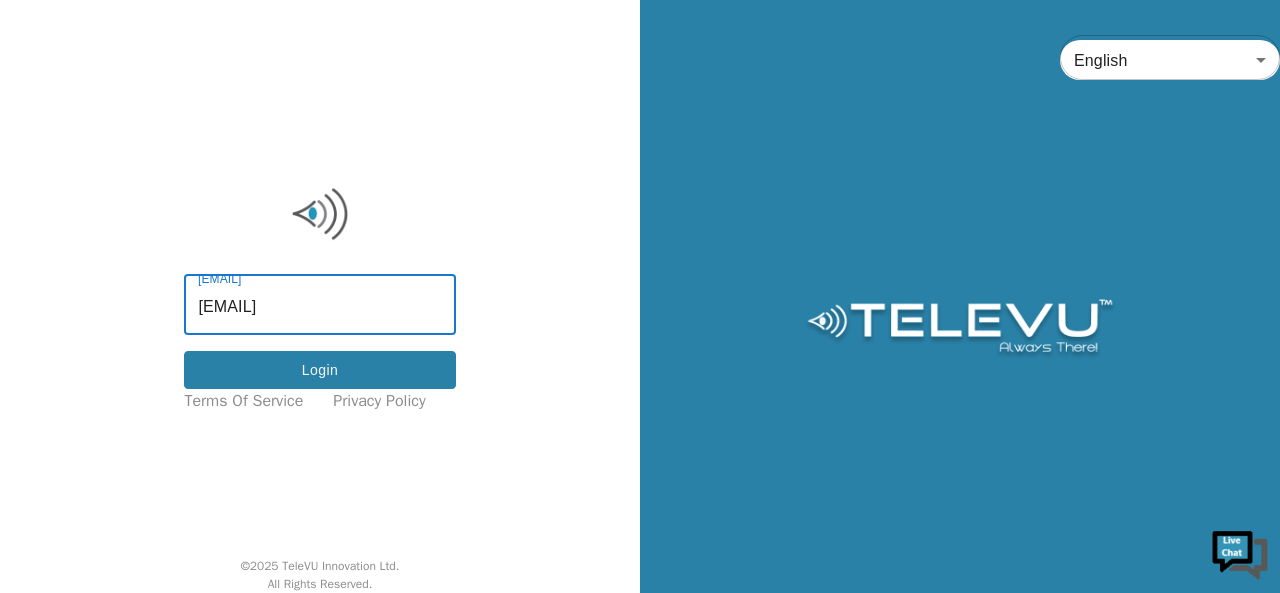 type on "[EMAIL]" 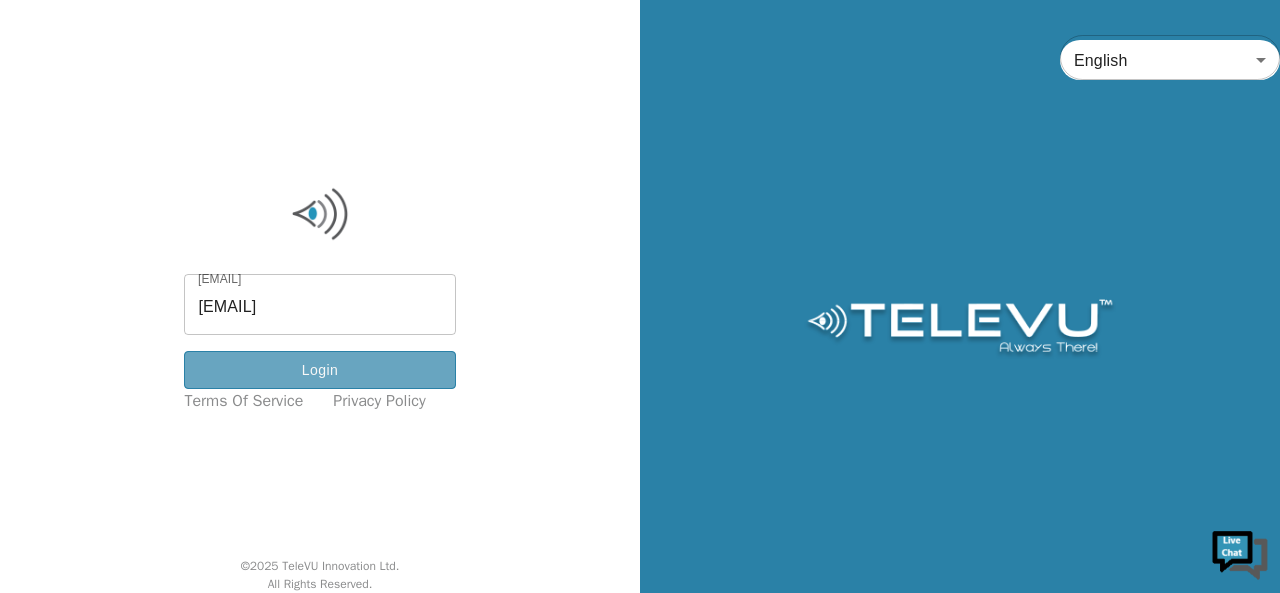 click on "Login" at bounding box center (319, 370) 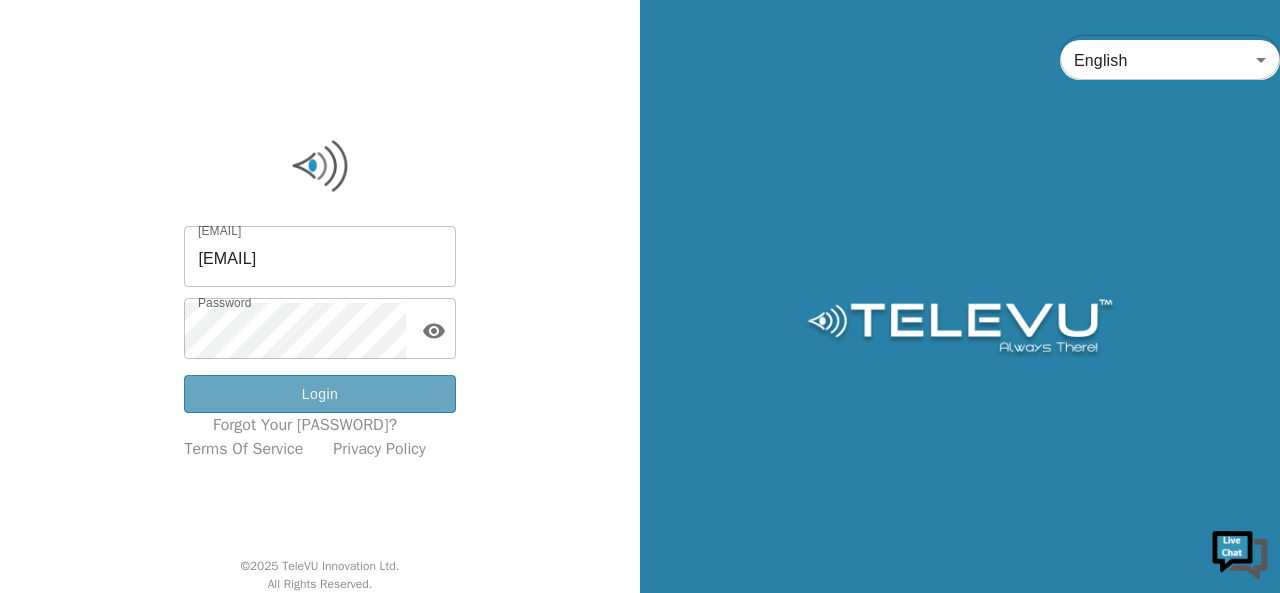 click on "Login" at bounding box center [319, 394] 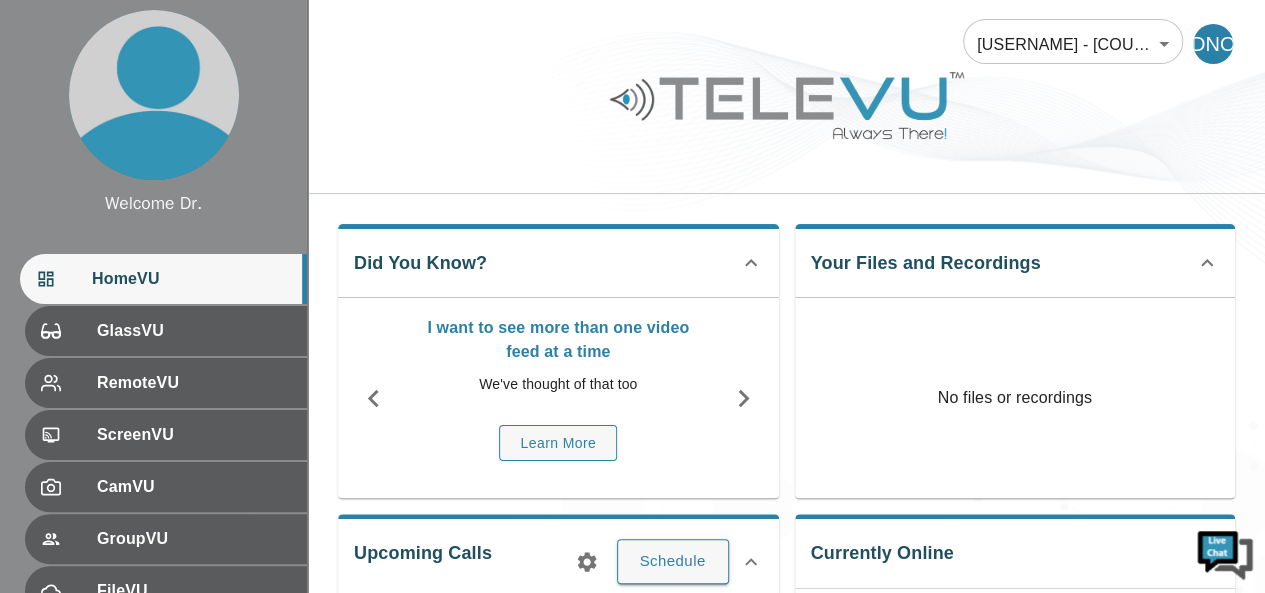 click on "No files or recordings" at bounding box center (1015, 398) 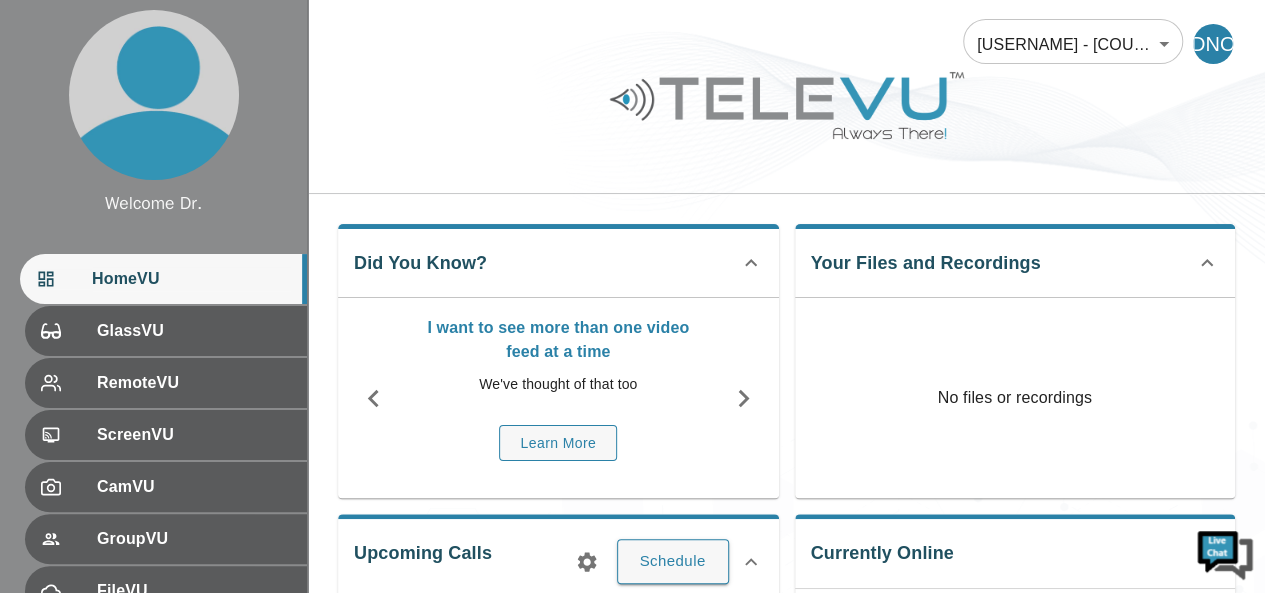click 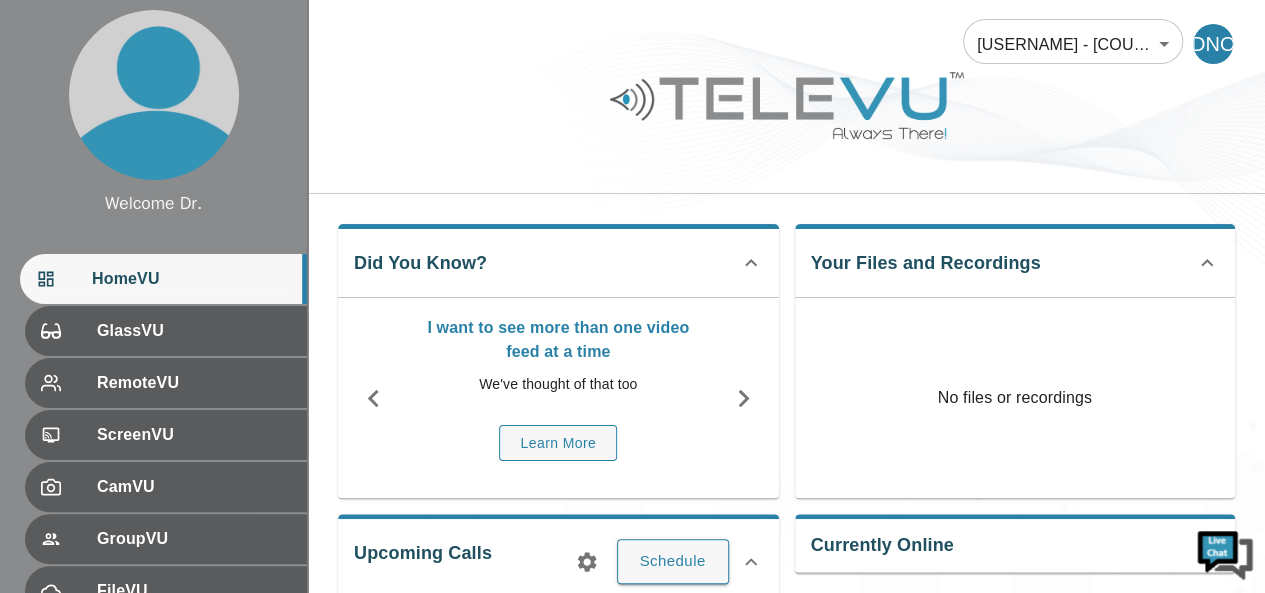 click 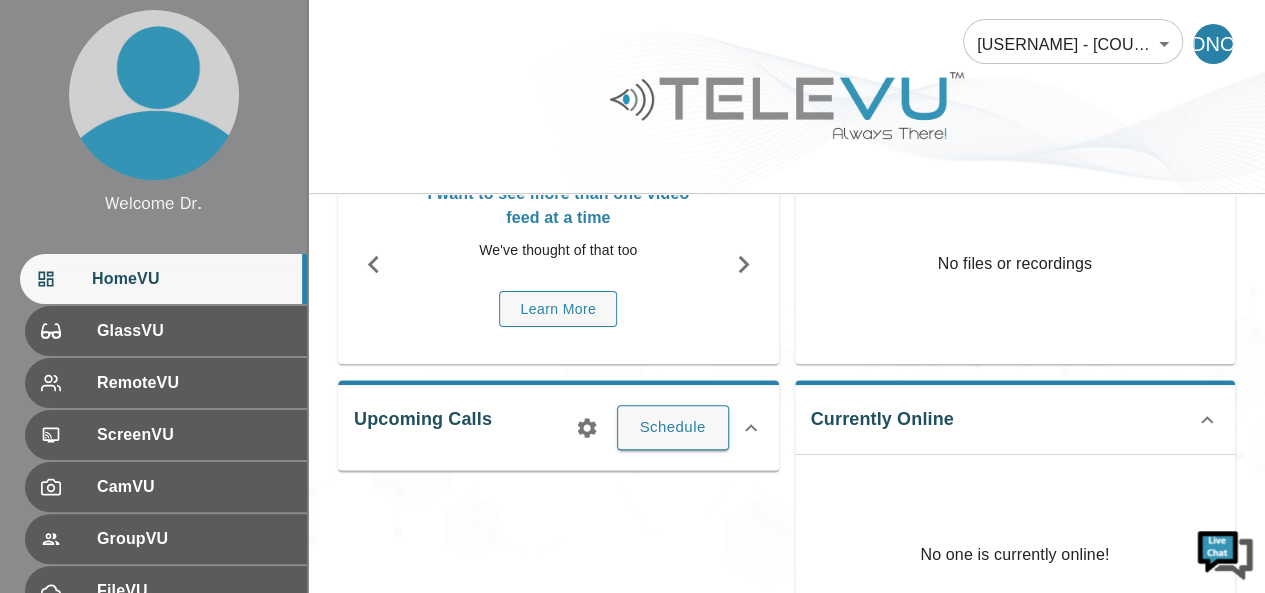 scroll, scrollTop: 0, scrollLeft: 0, axis: both 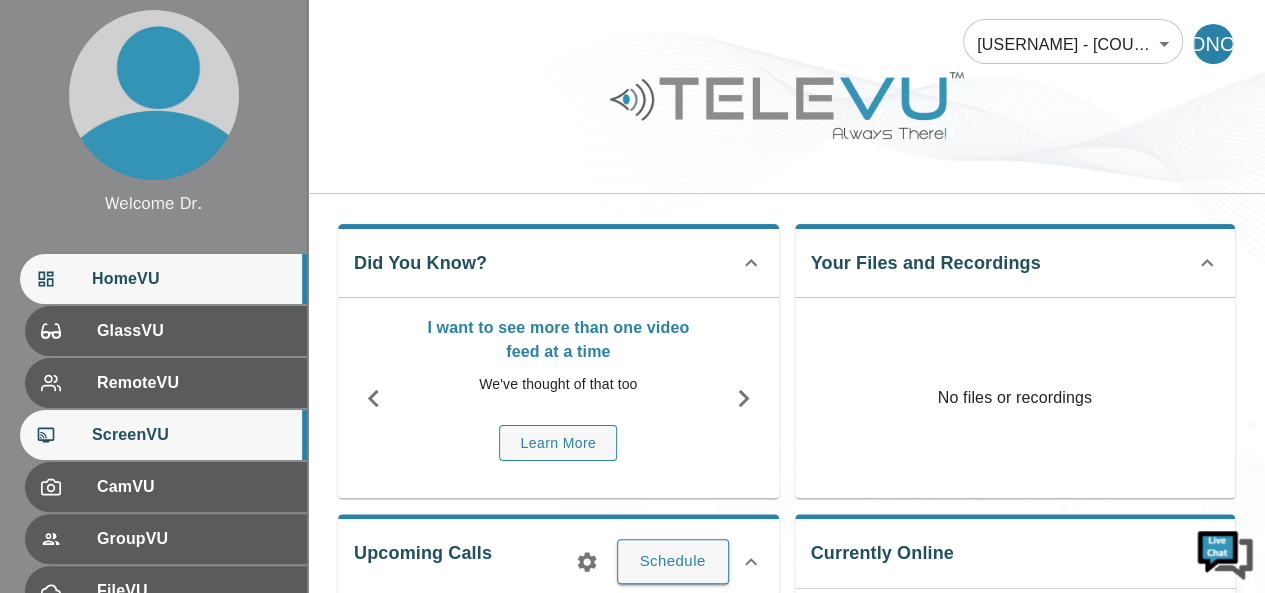 click on "ScreenVU" at bounding box center (163, 435) 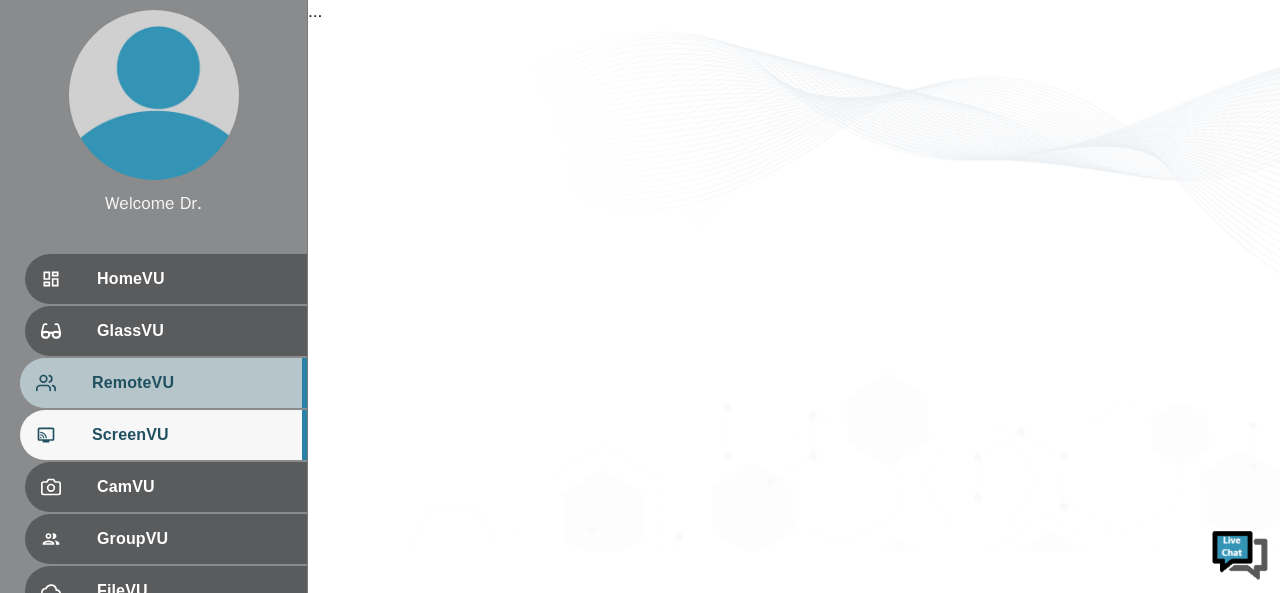 click on "RemoteVU" at bounding box center [191, 383] 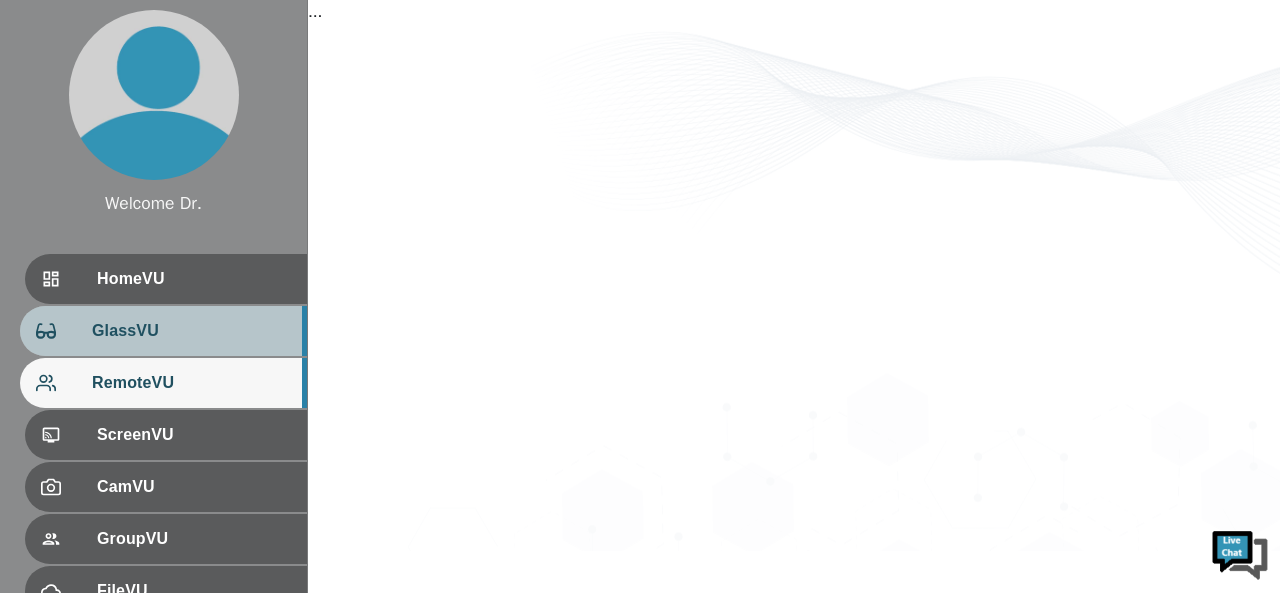 click on "GlassVU" at bounding box center [163, 331] 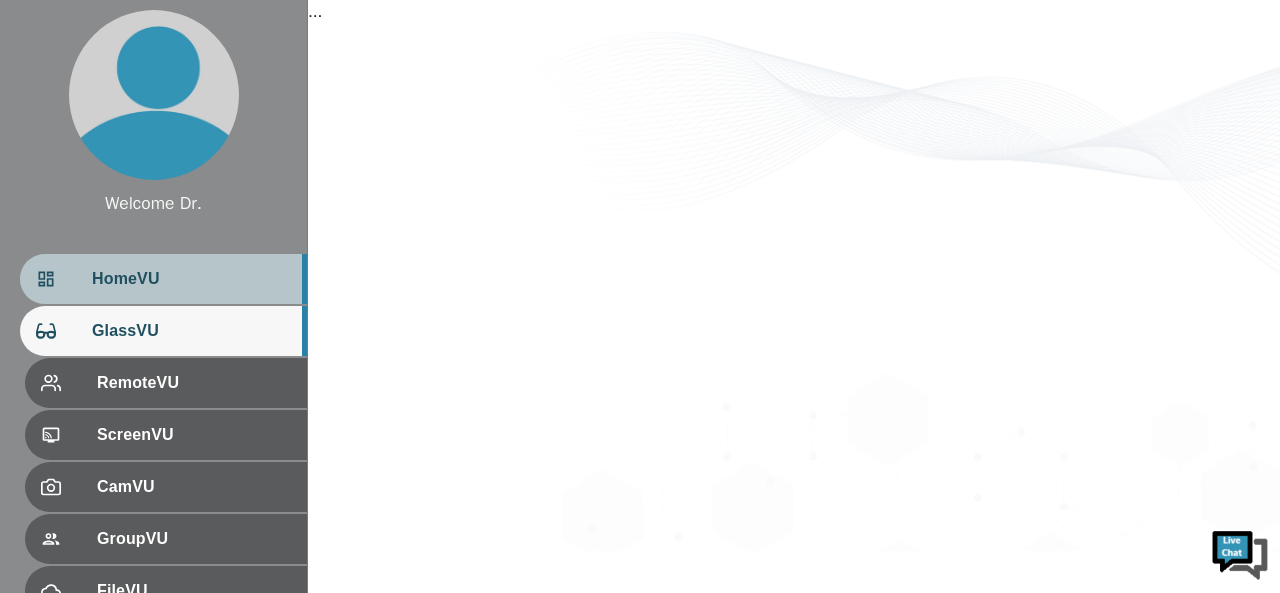 click on "HomeVU" at bounding box center [191, 279] 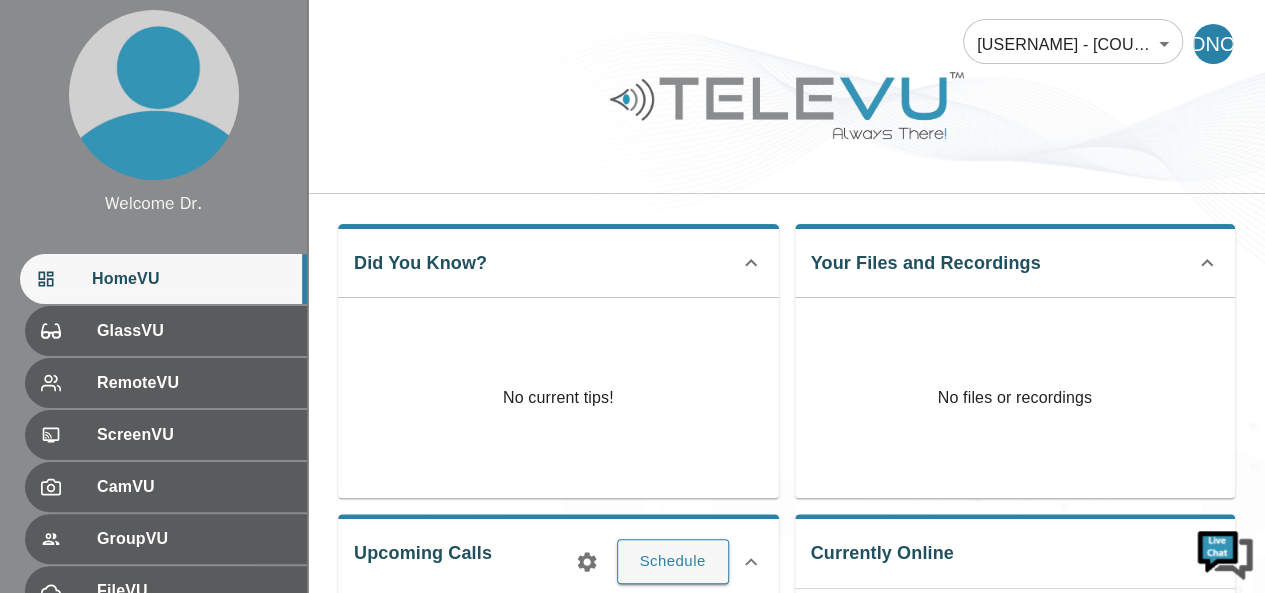 click 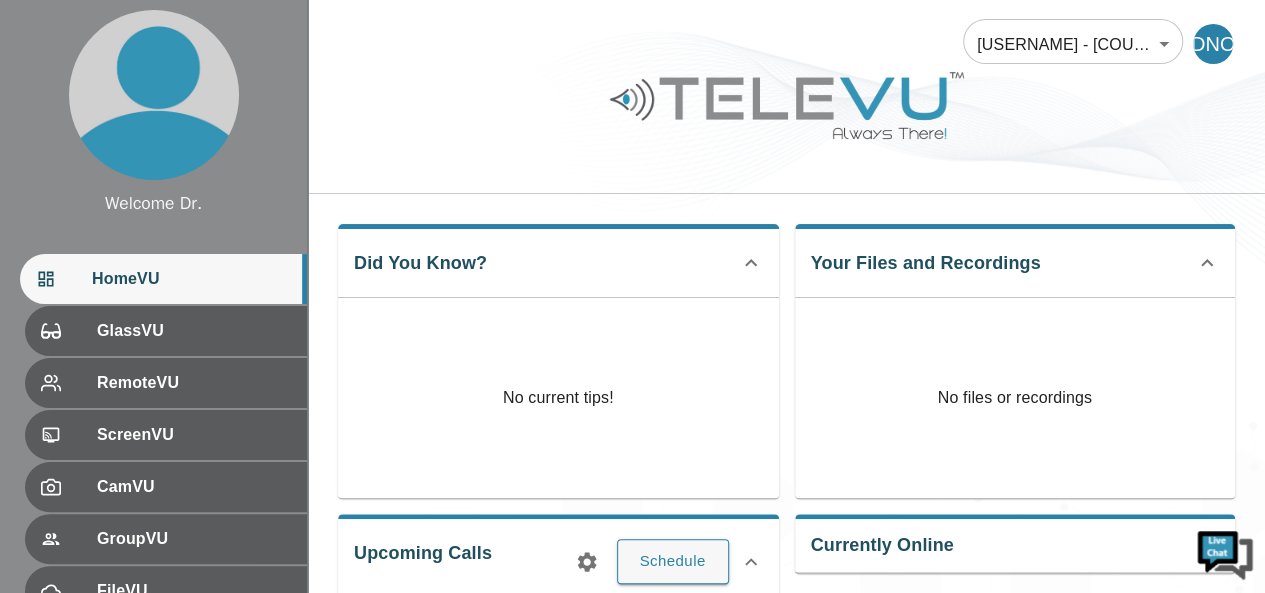 click 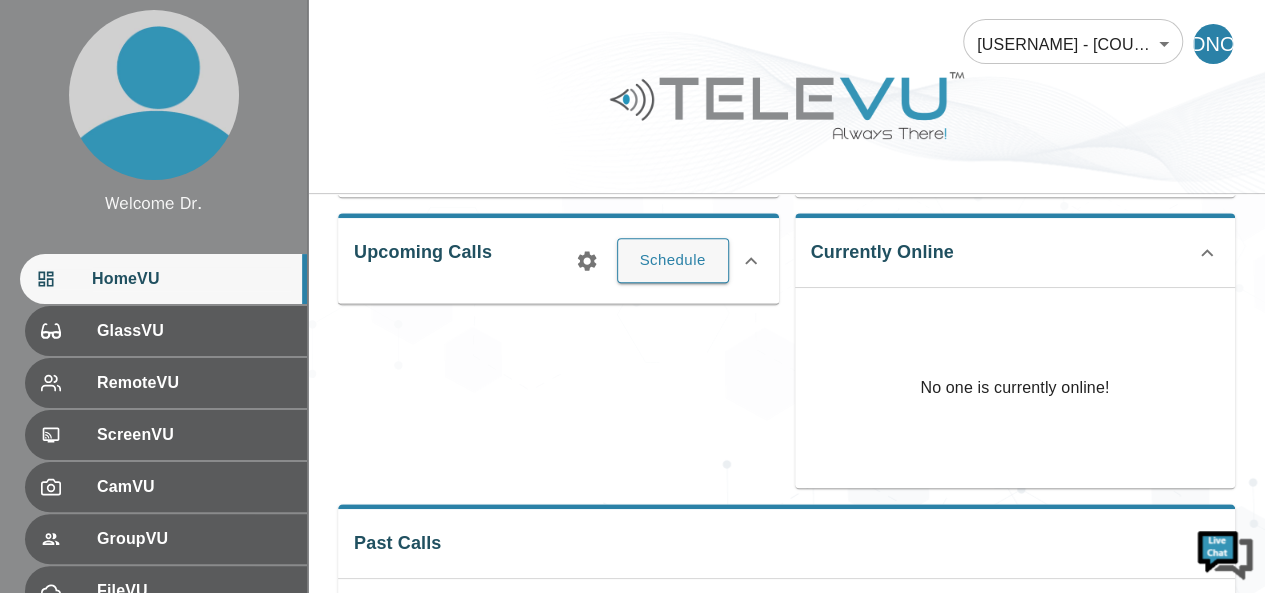 scroll, scrollTop: 119, scrollLeft: 0, axis: vertical 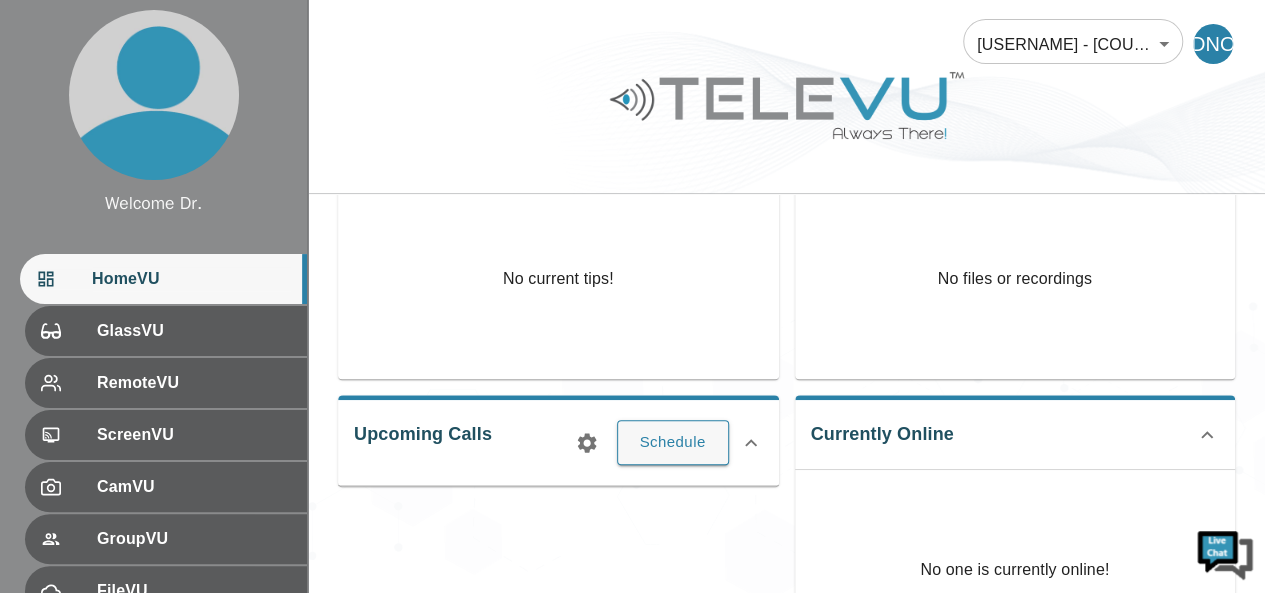click 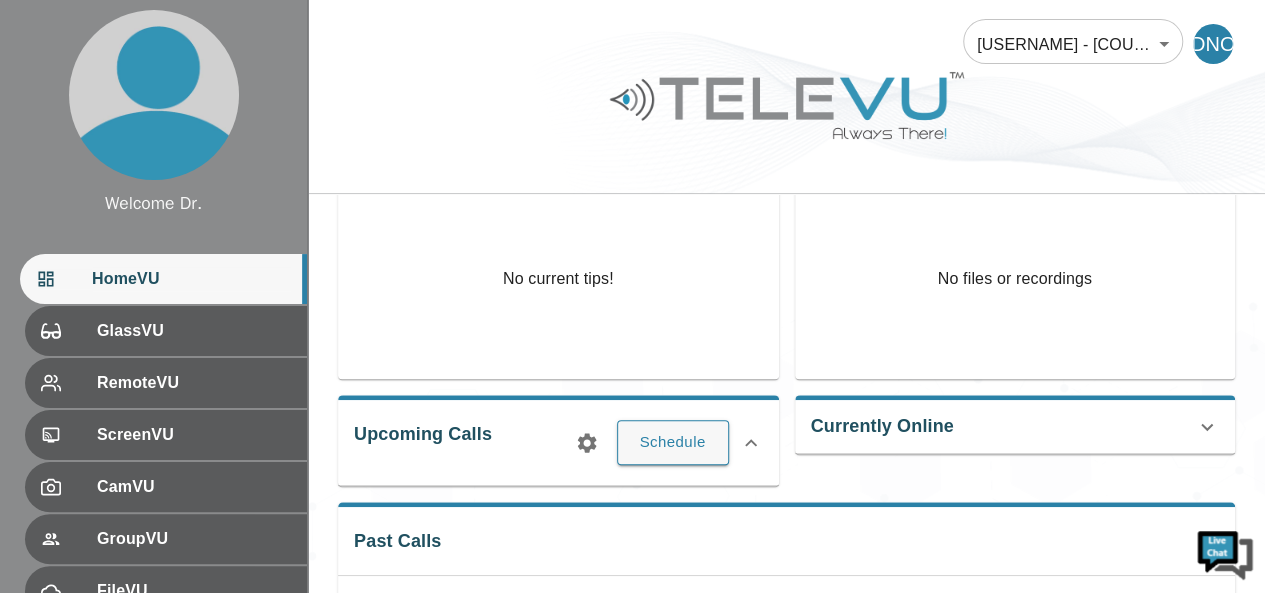 click 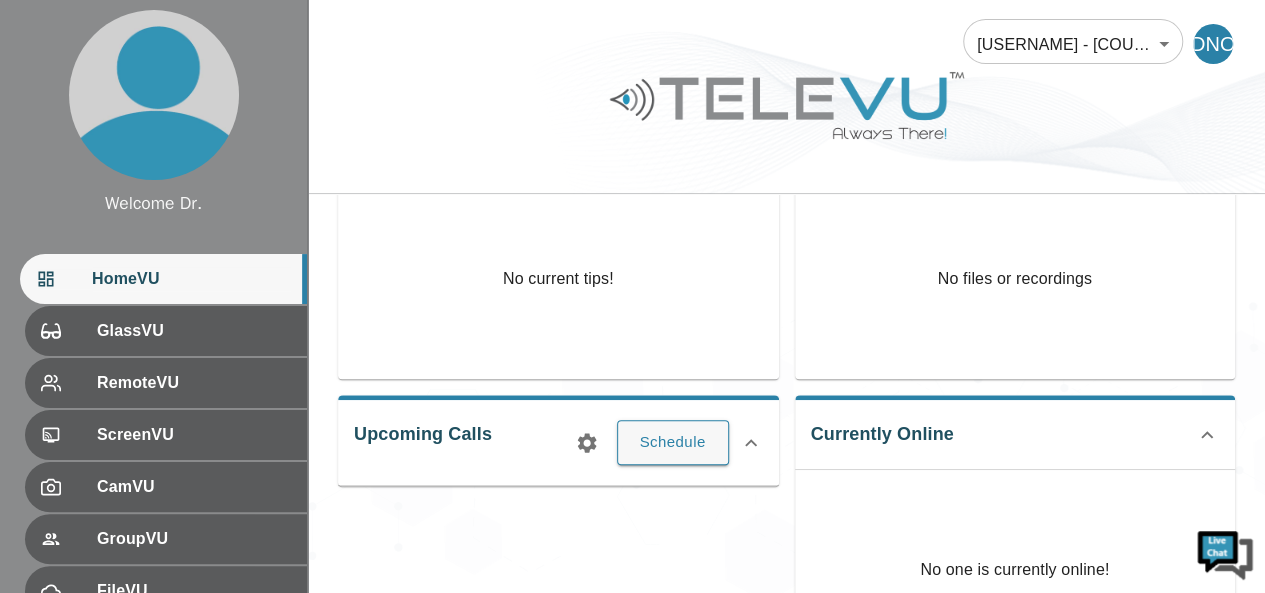click 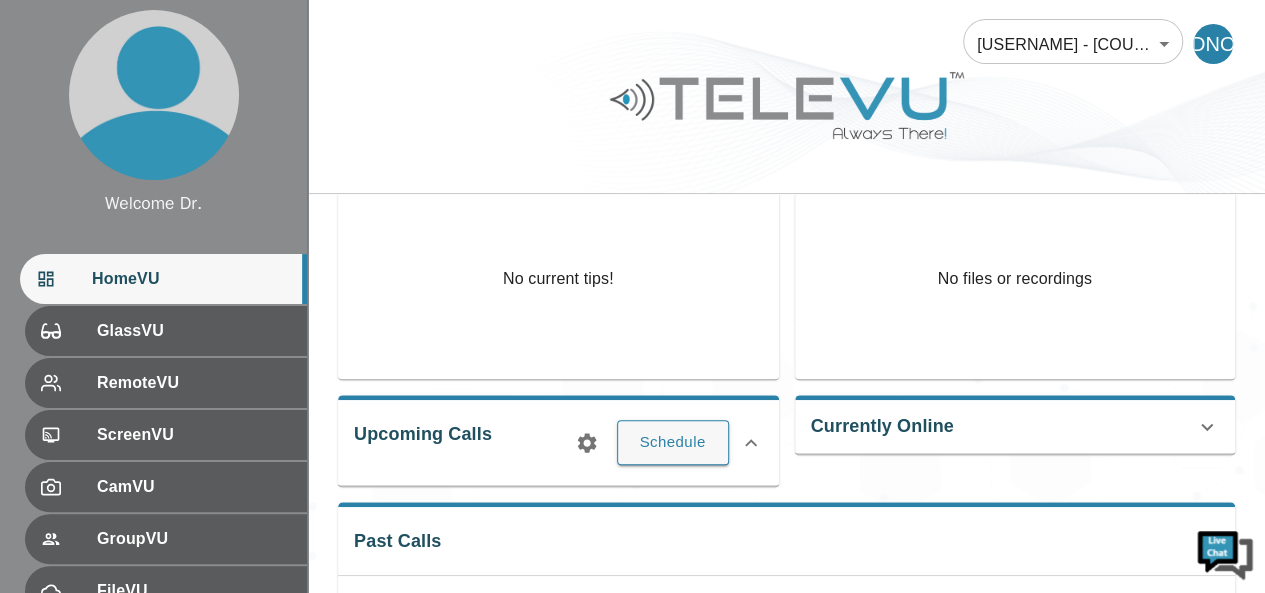 click 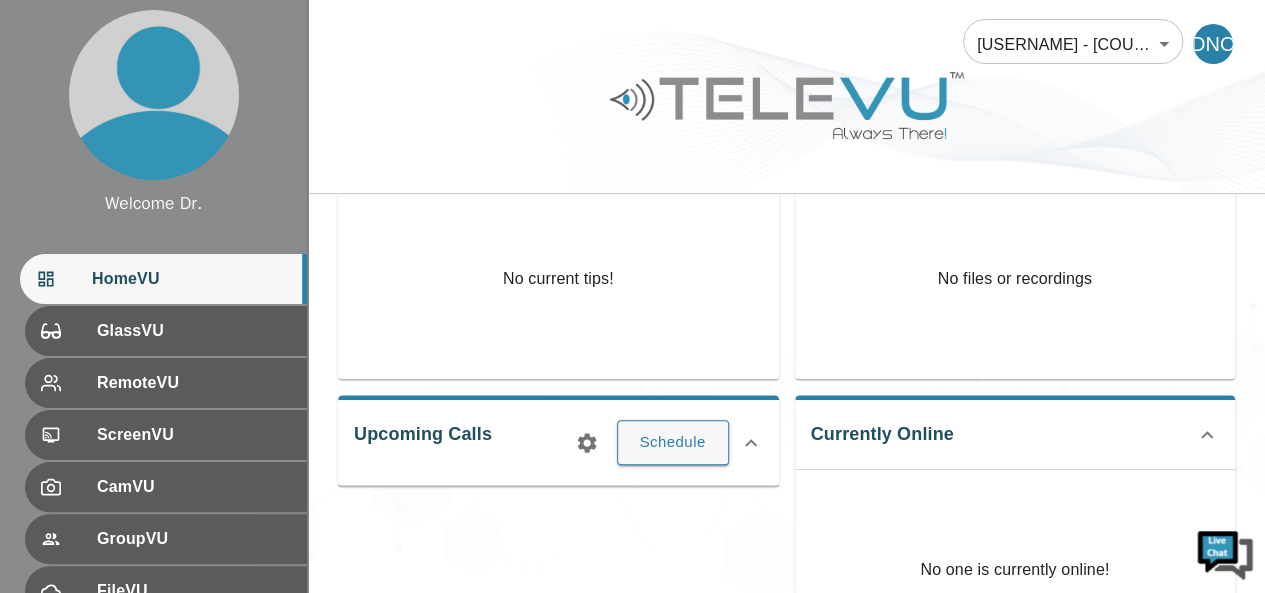 click 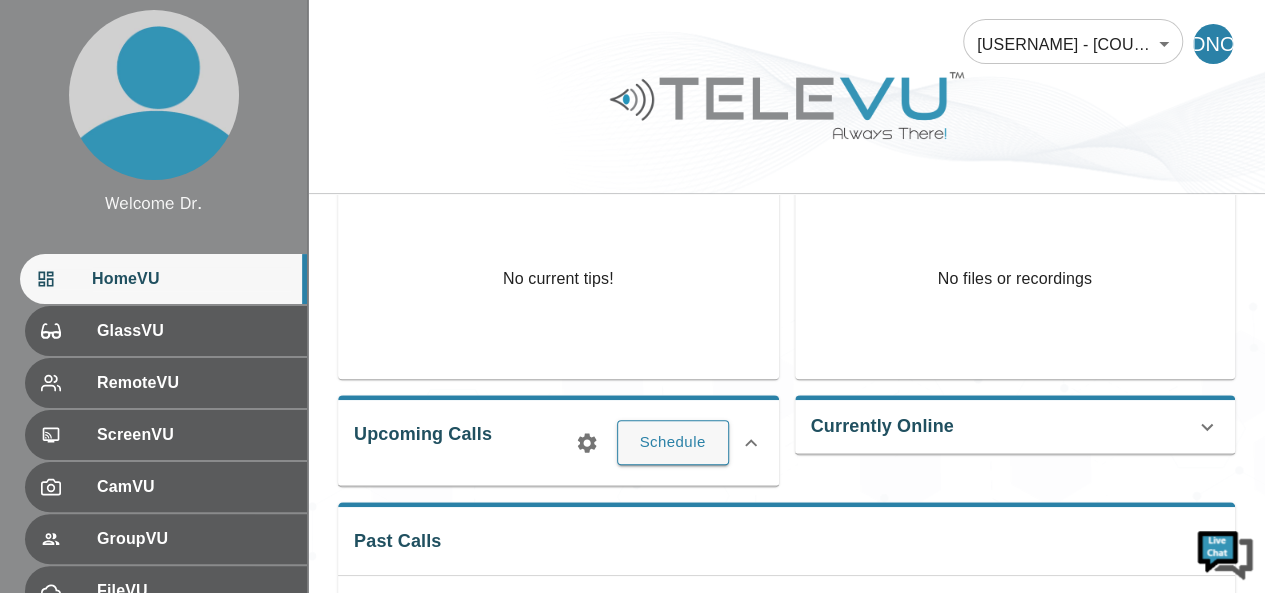 click 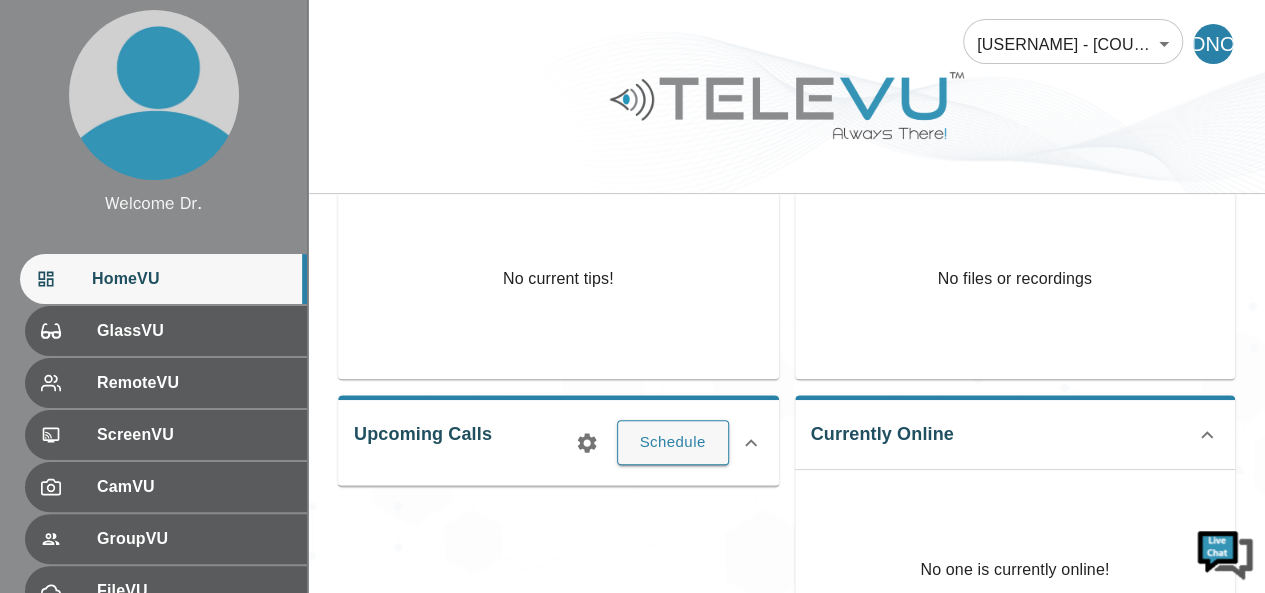 click 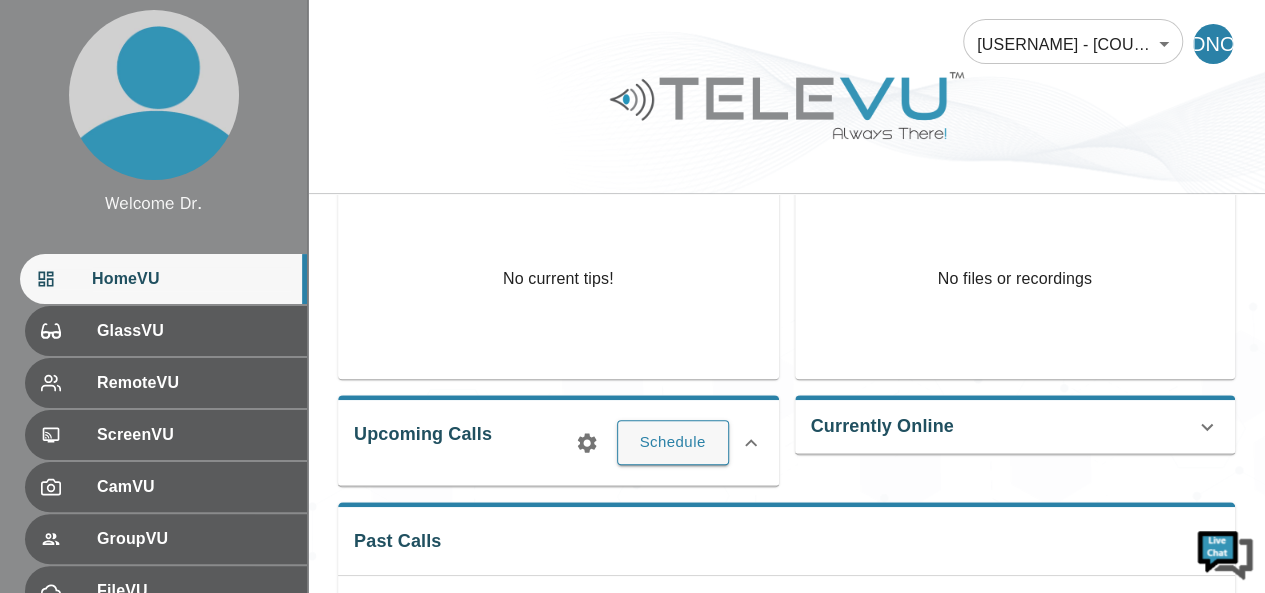 click 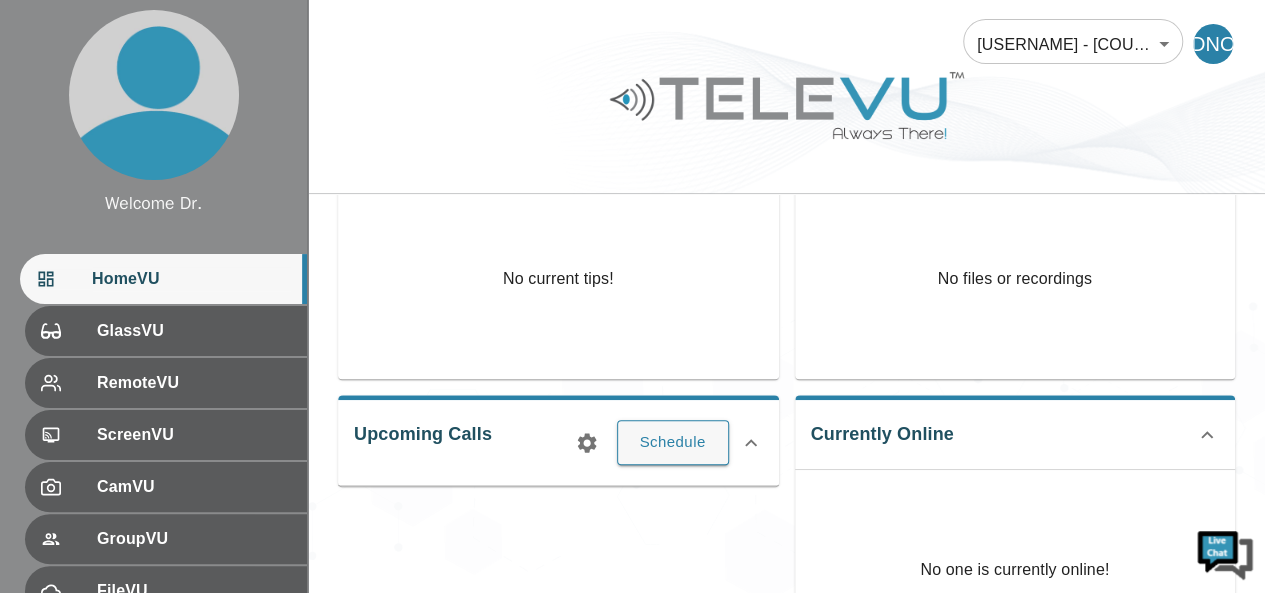 click 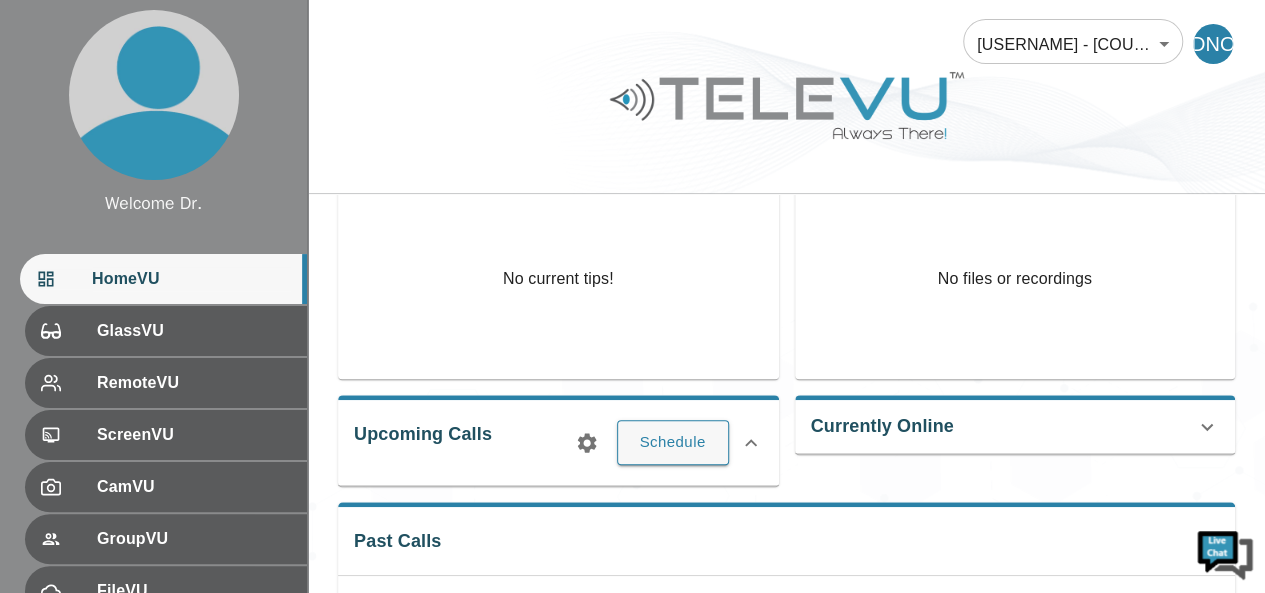 click 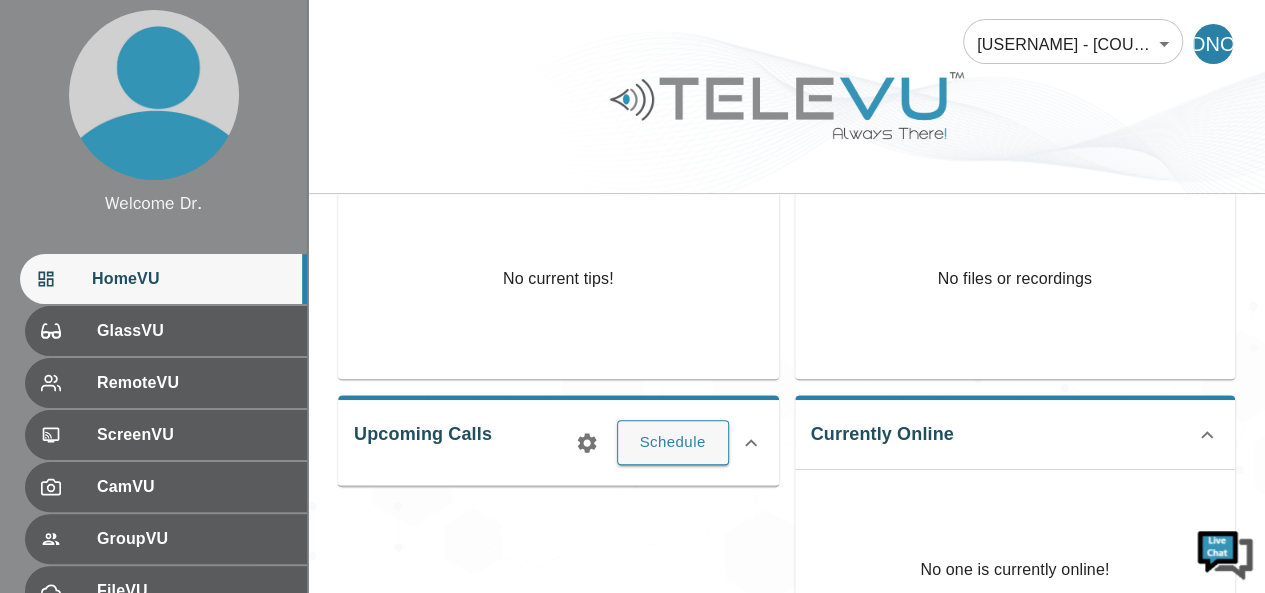 click 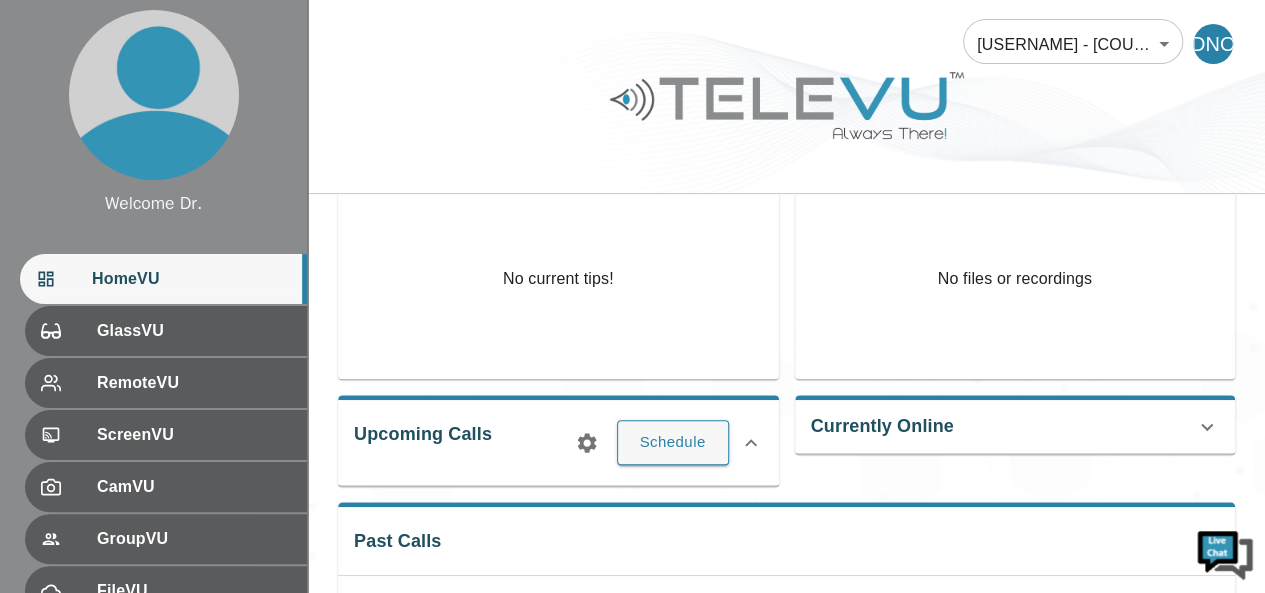 click 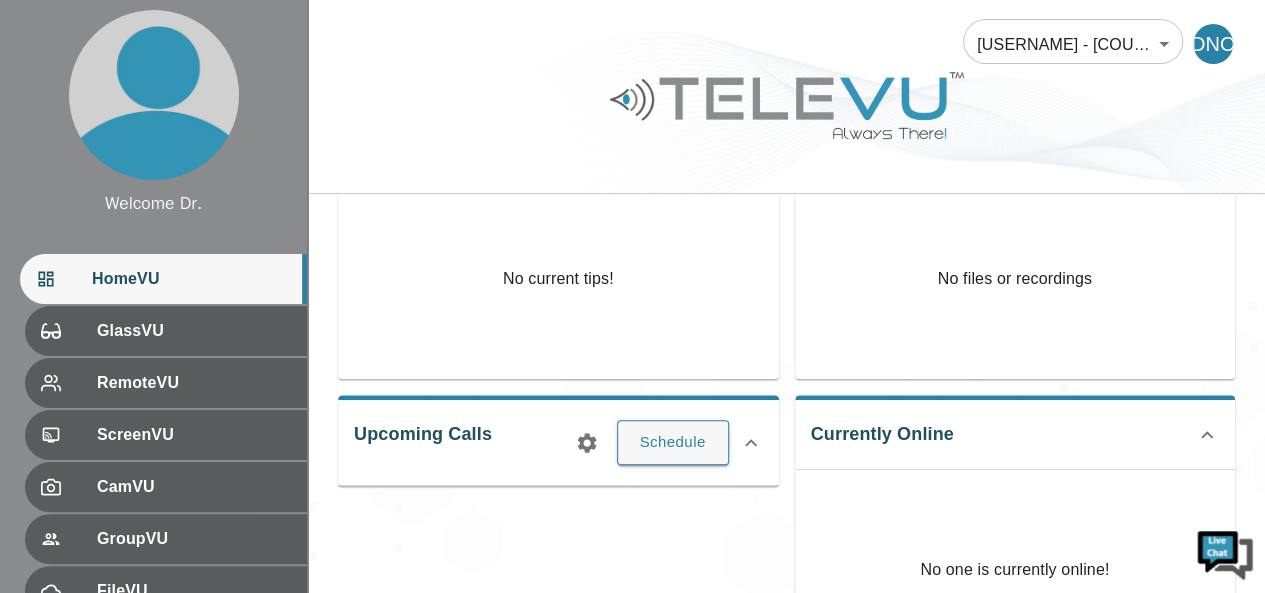 scroll, scrollTop: 202, scrollLeft: 0, axis: vertical 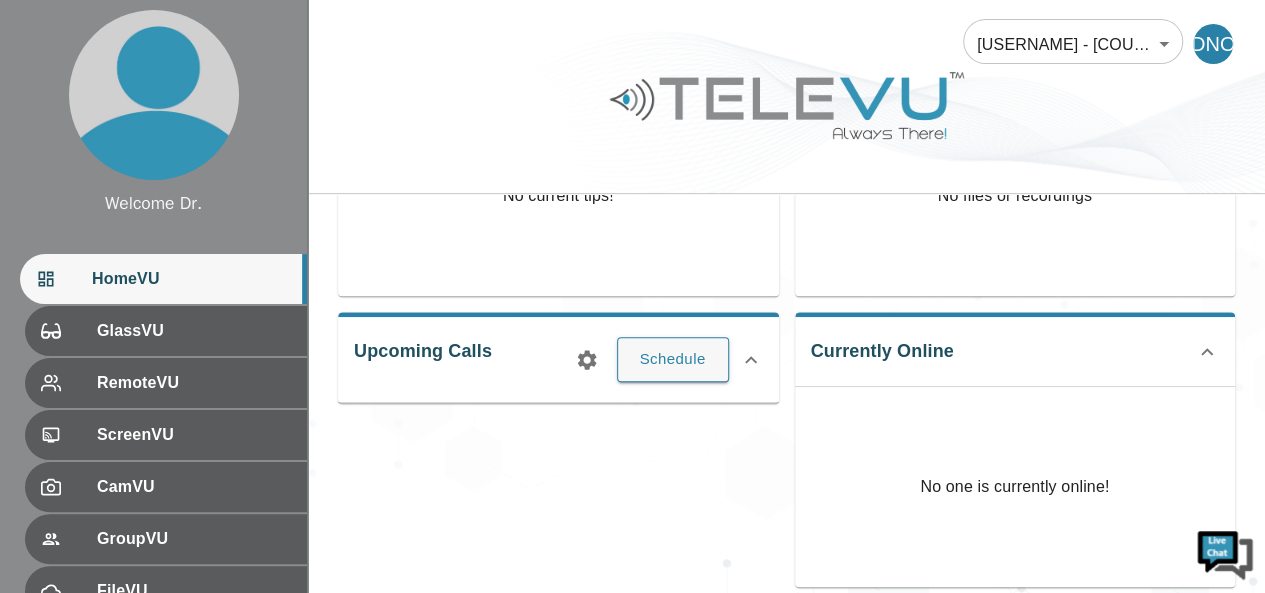 click 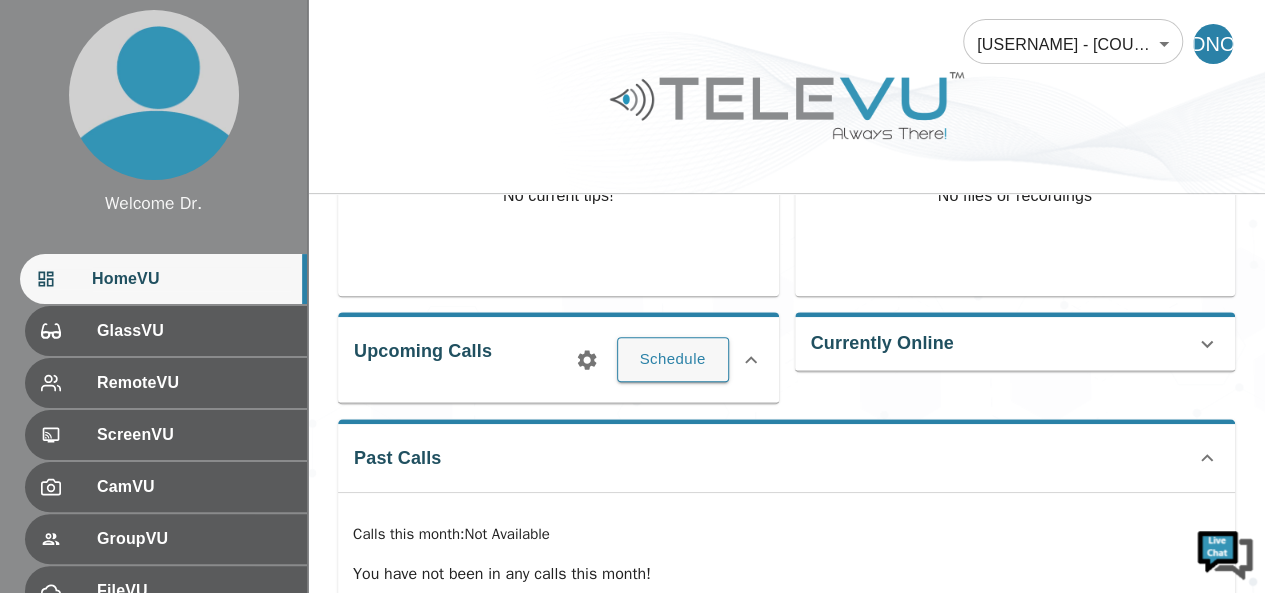 click 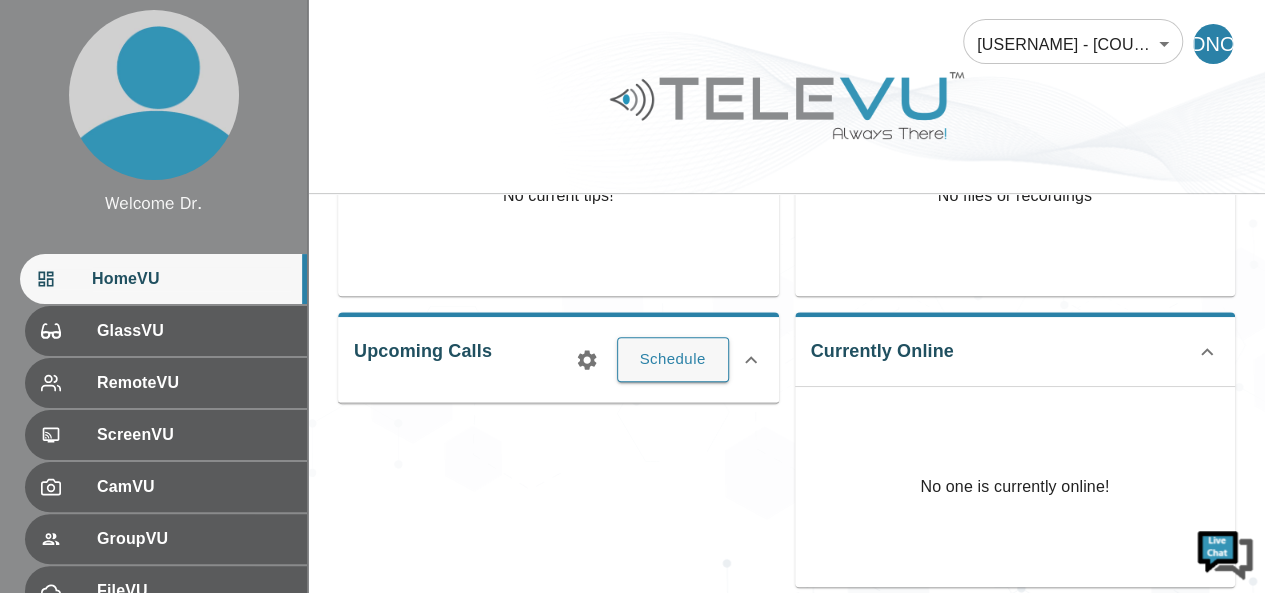 click 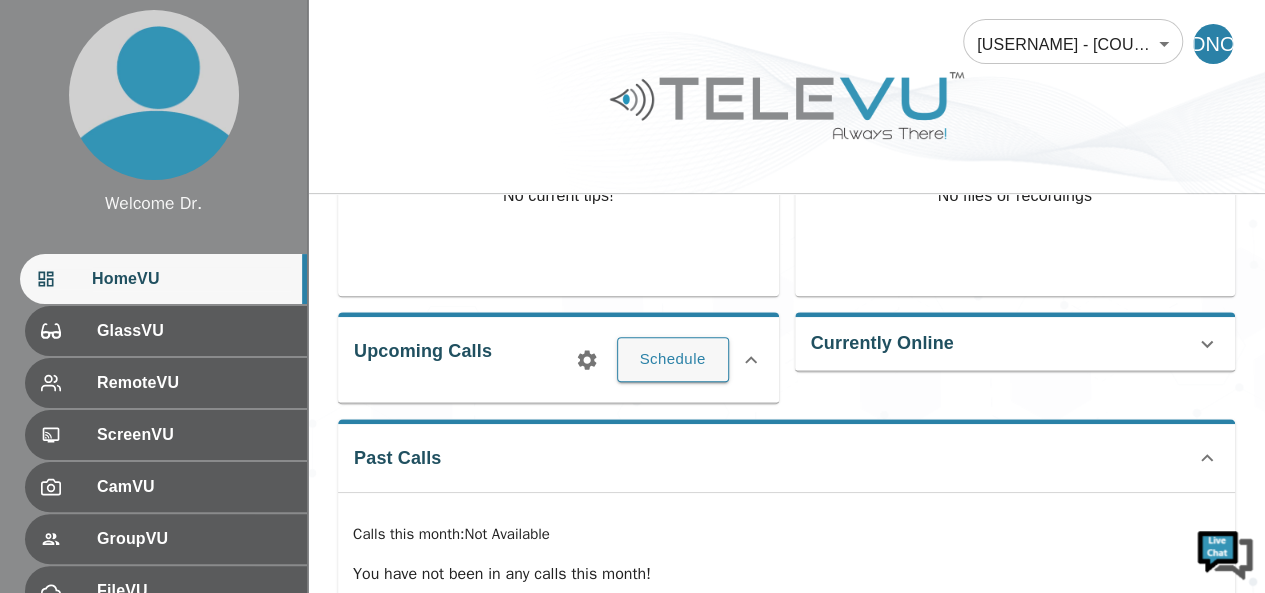 click 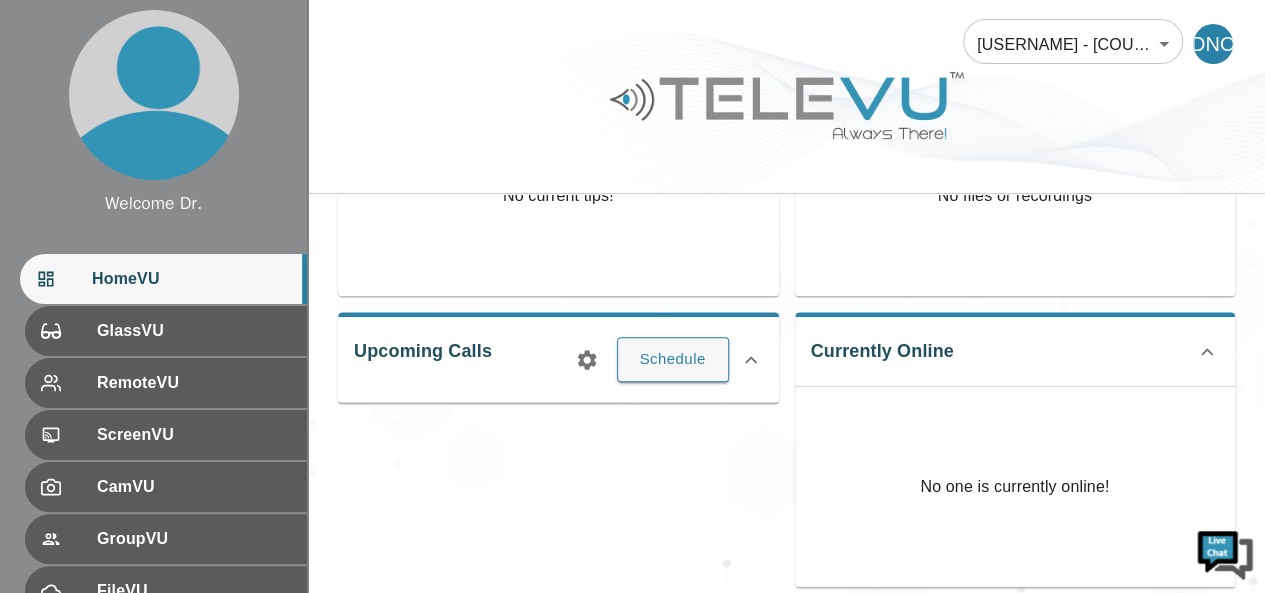 click 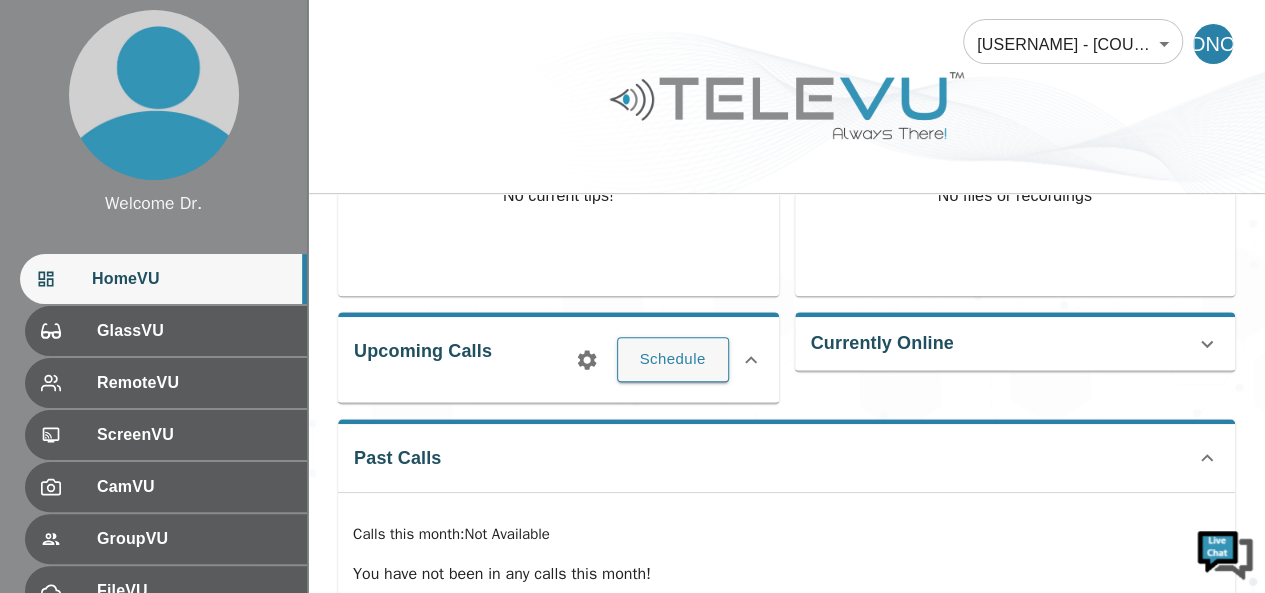 click 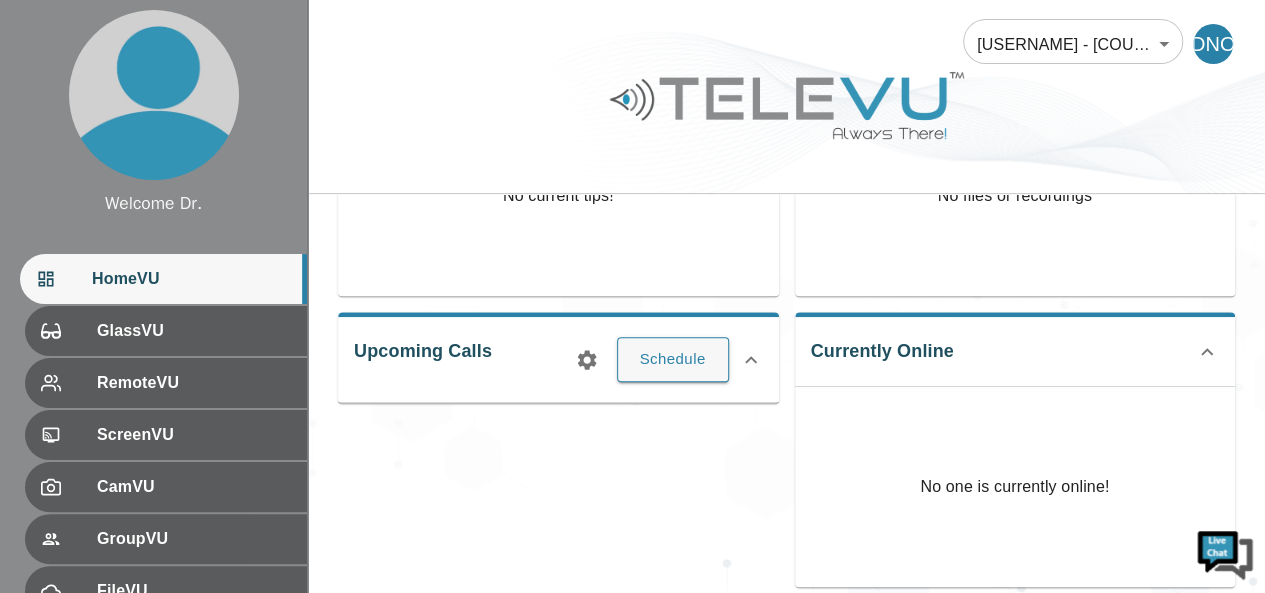 click 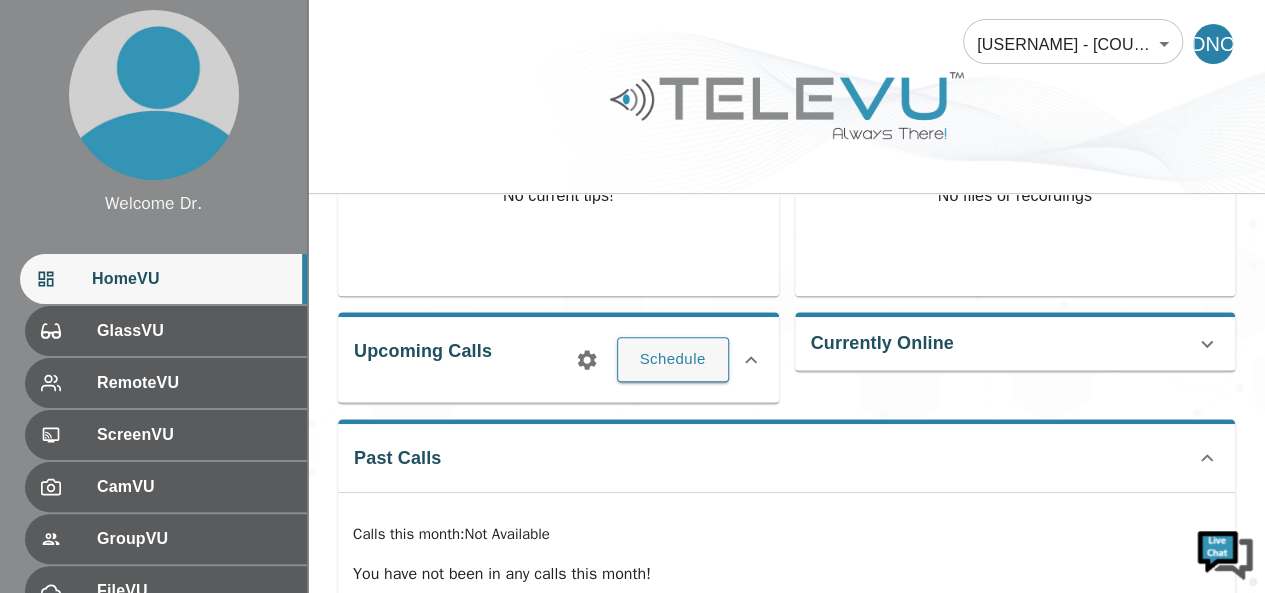 click 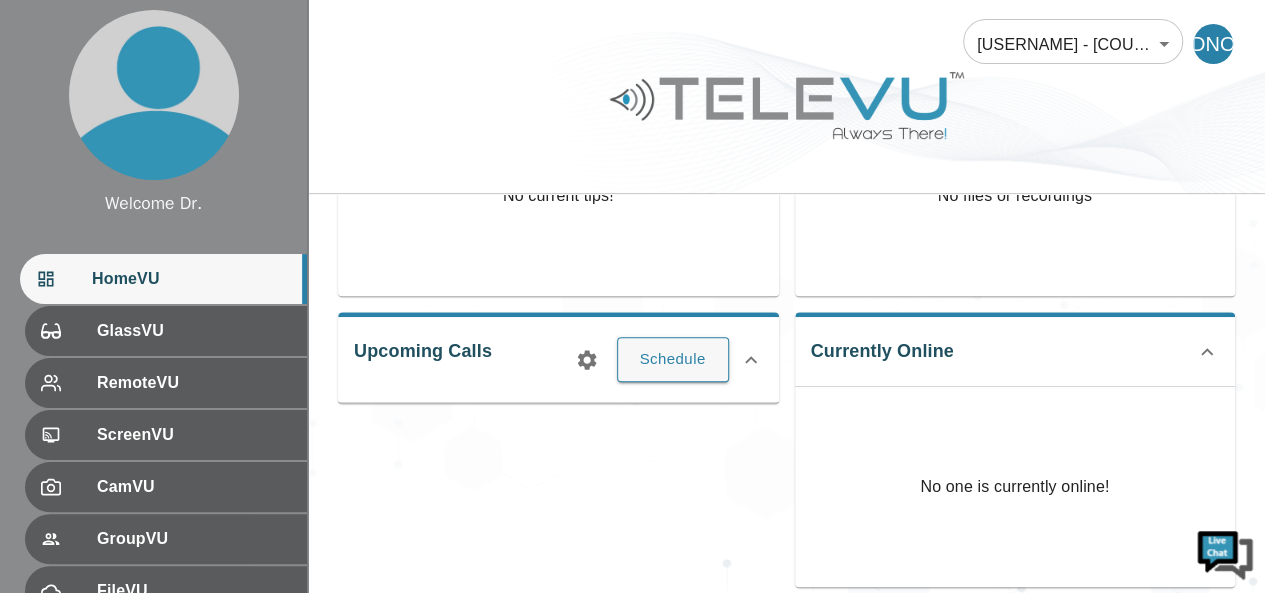 click 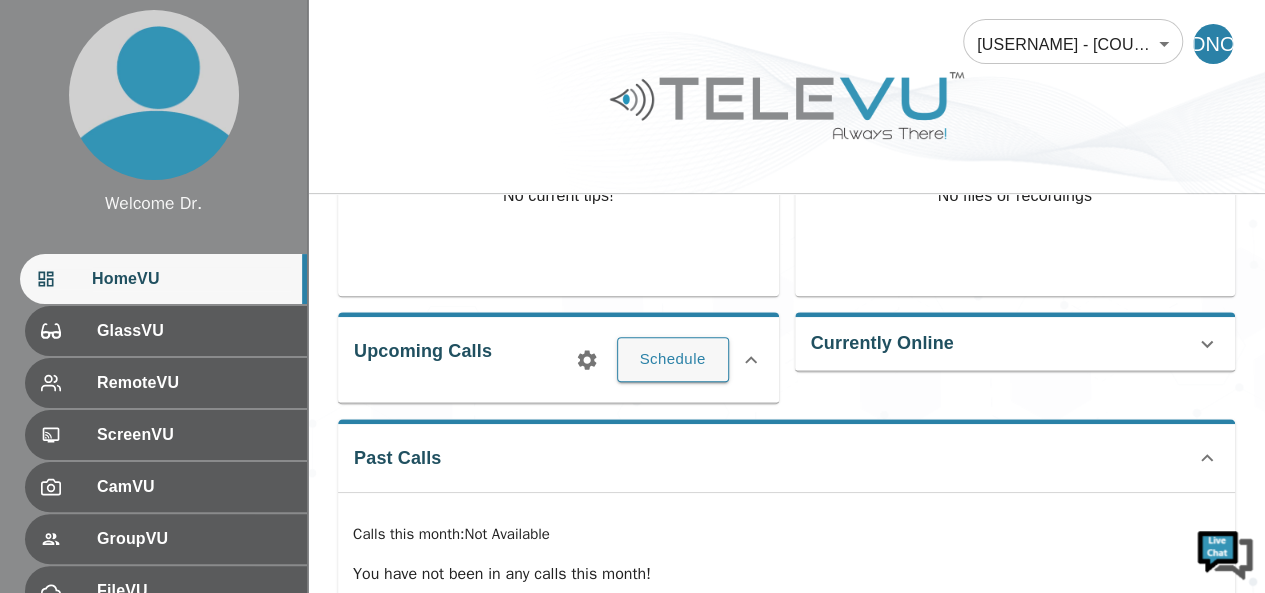 click 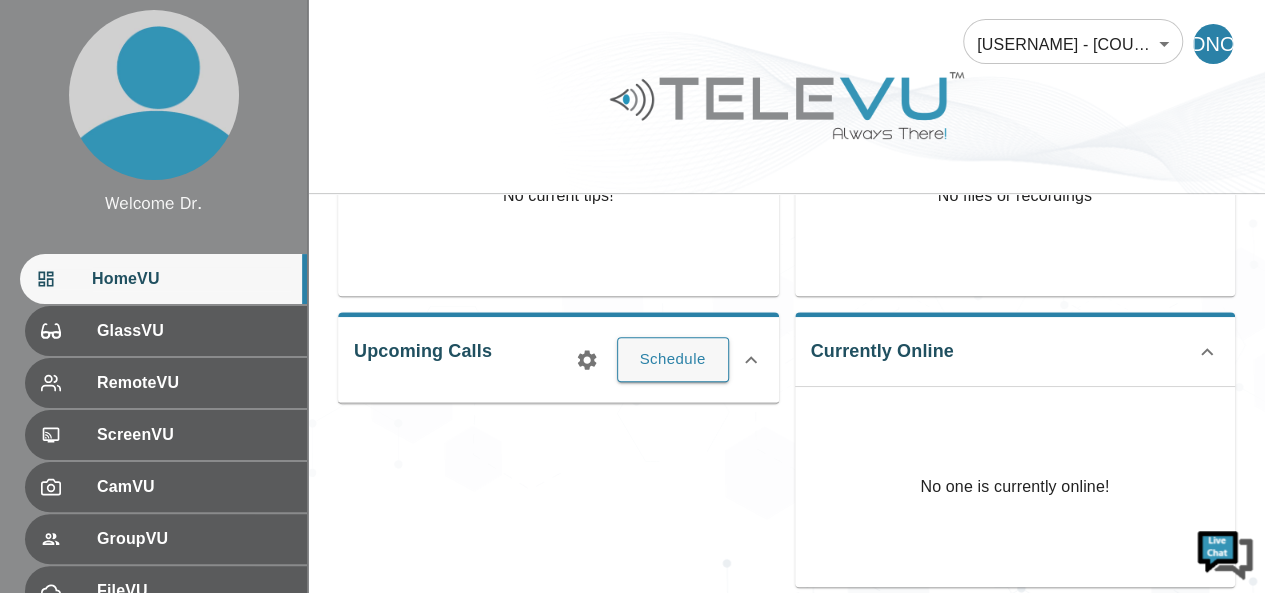 click 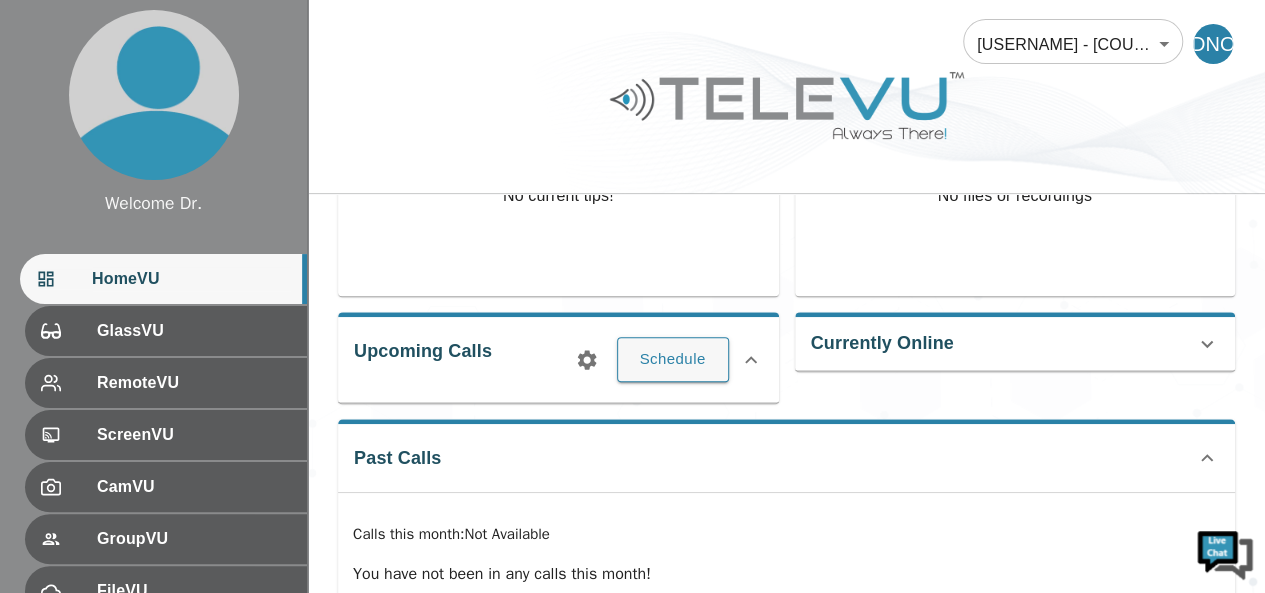click 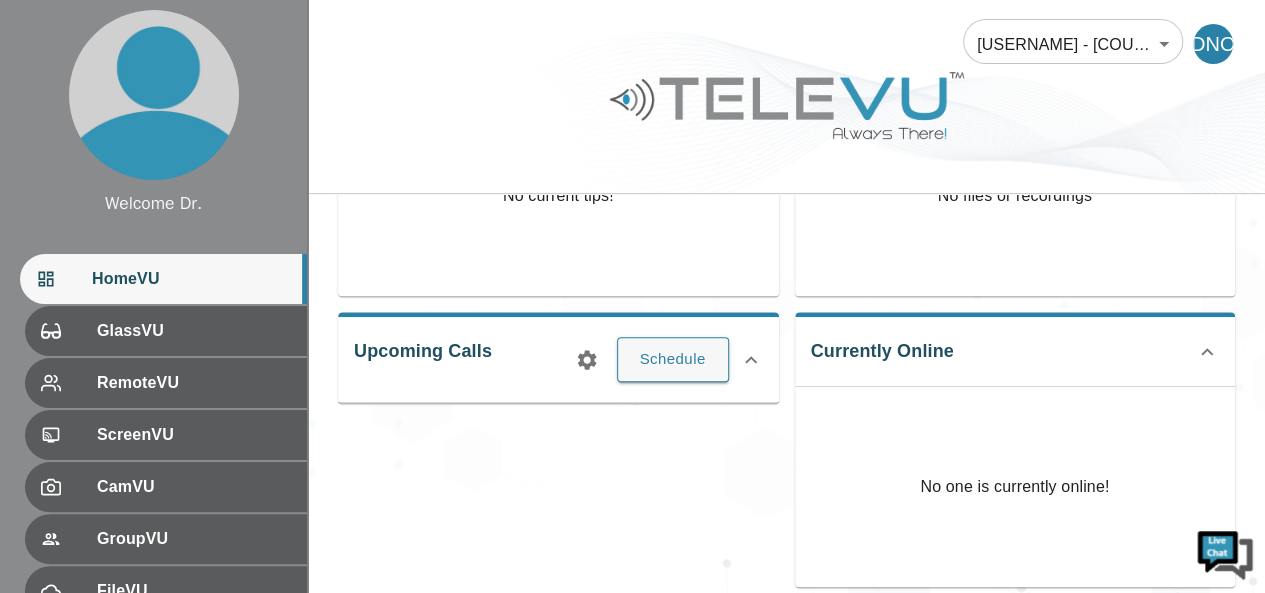 click 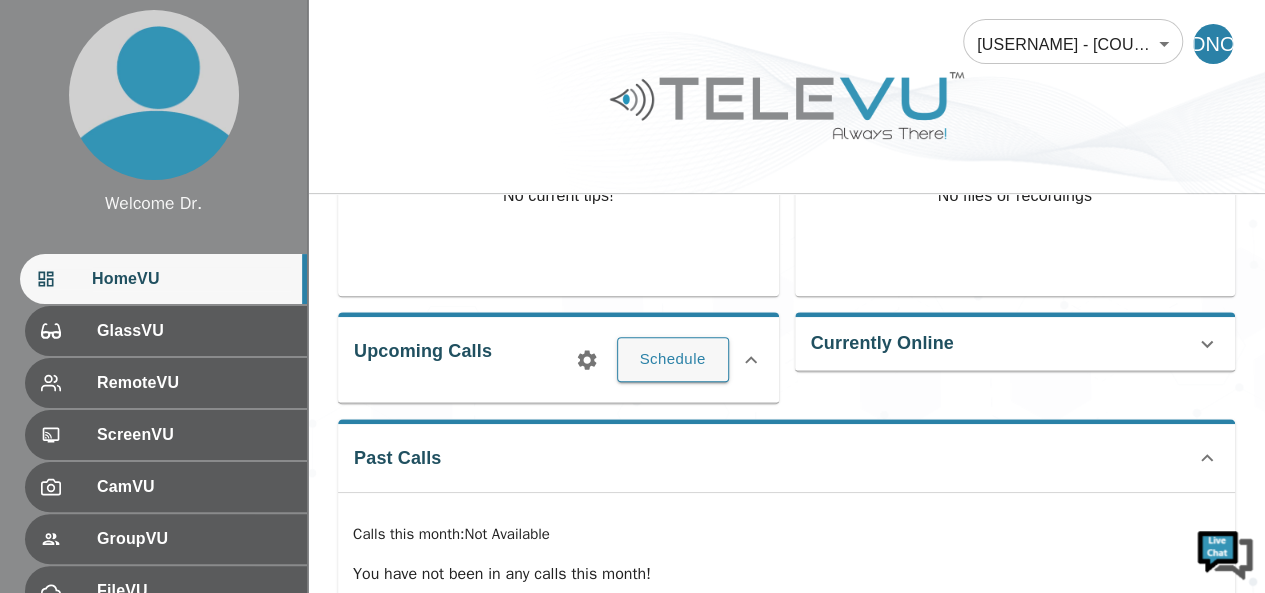 click 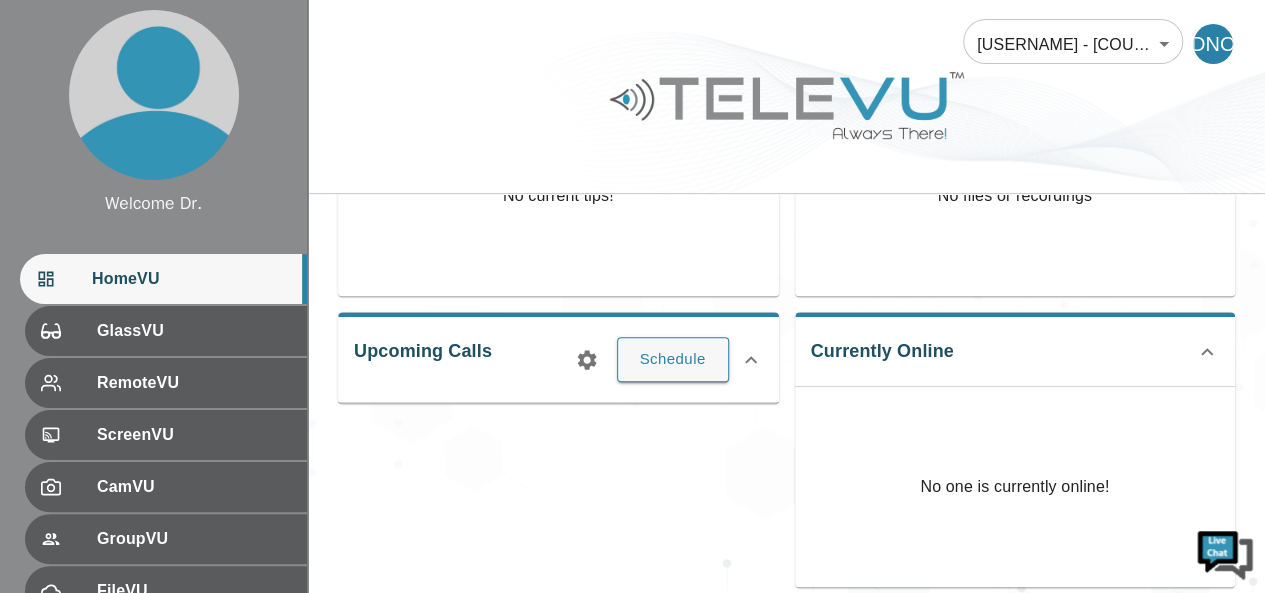 click 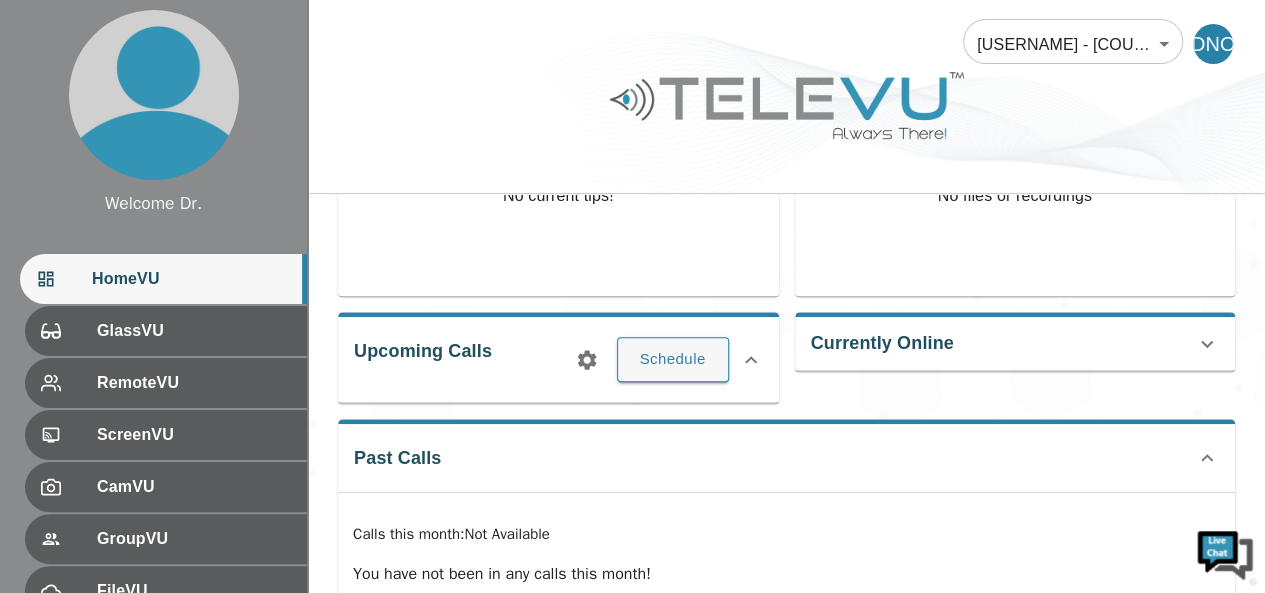 click 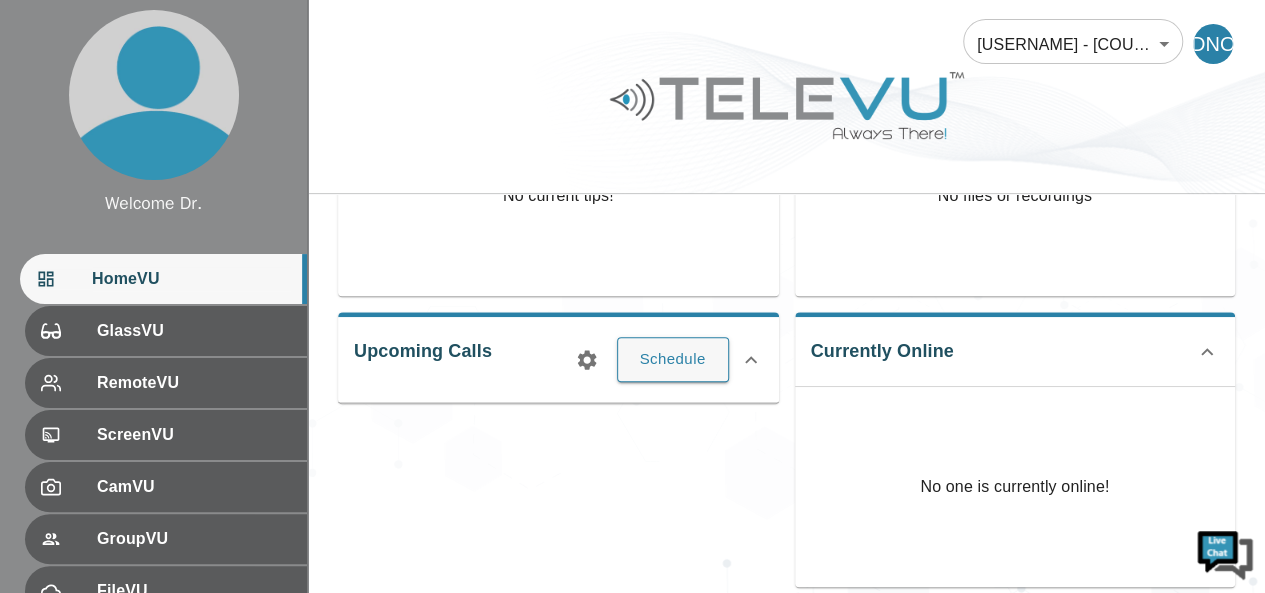 click 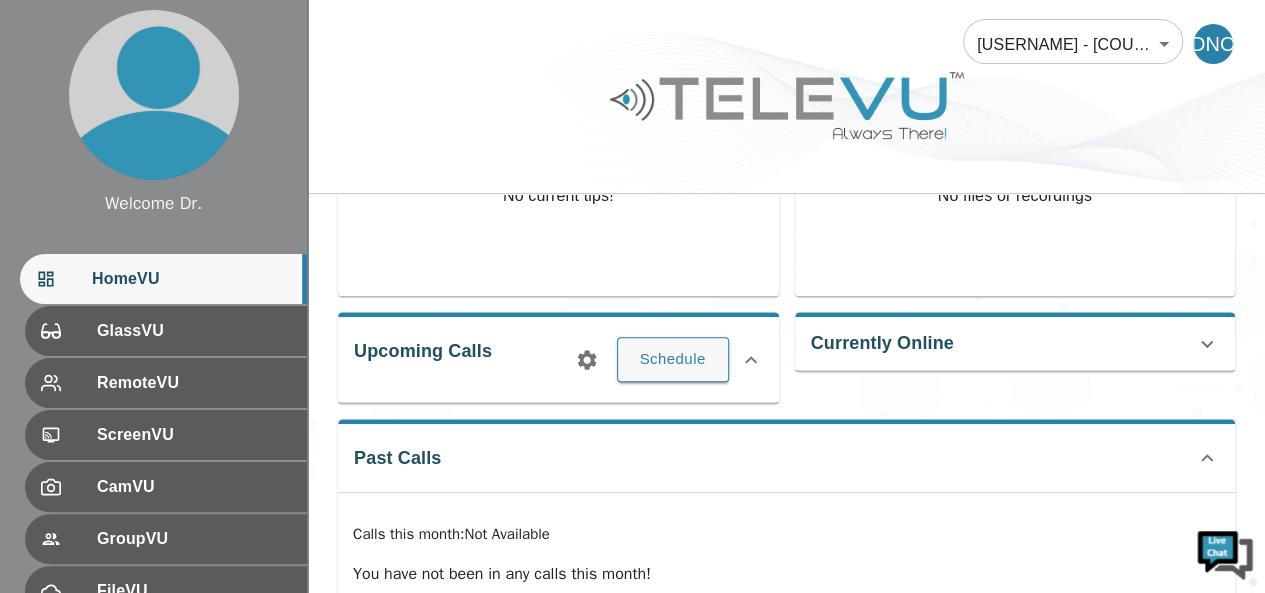 click 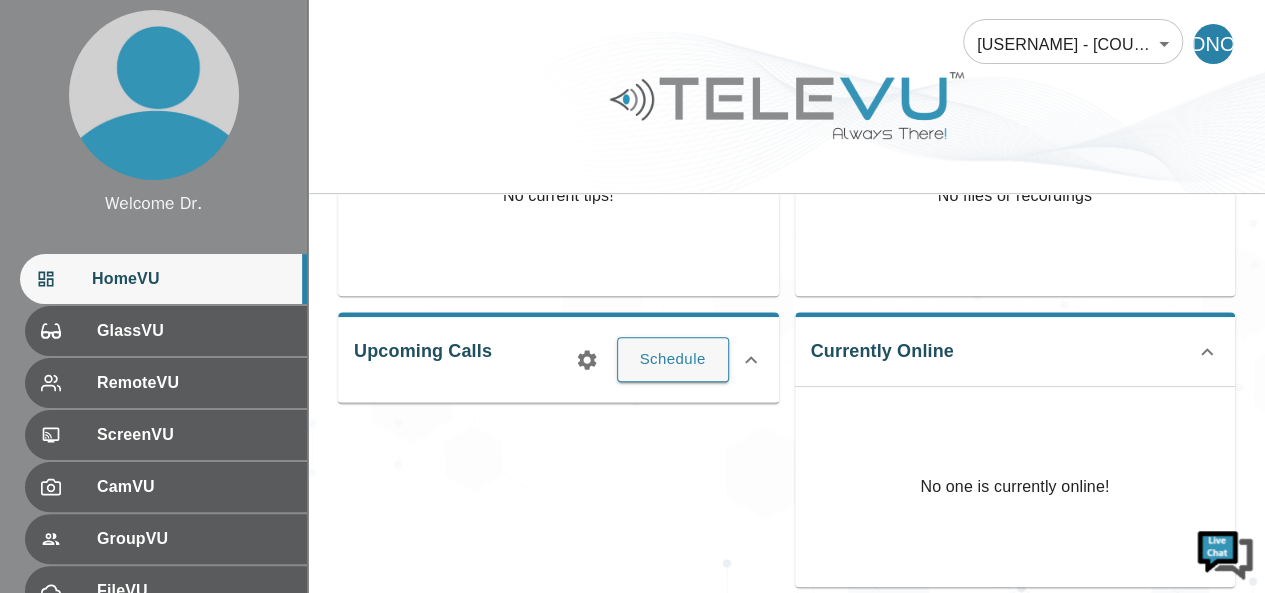 click on "No one is currently online!" at bounding box center (1015, 487) 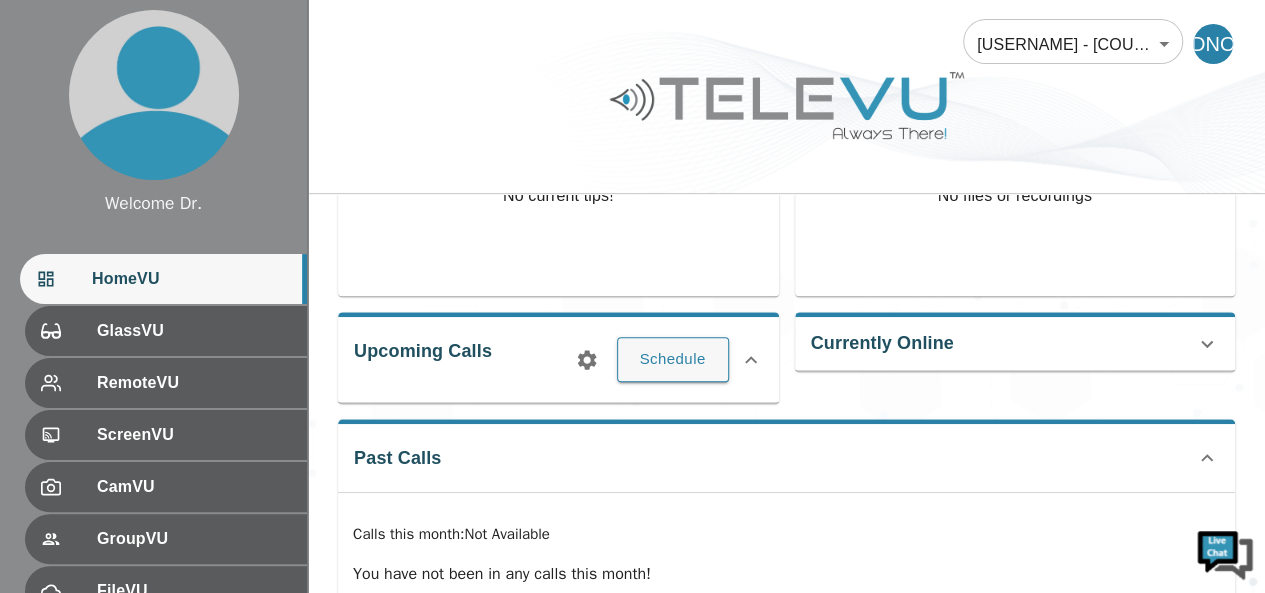click 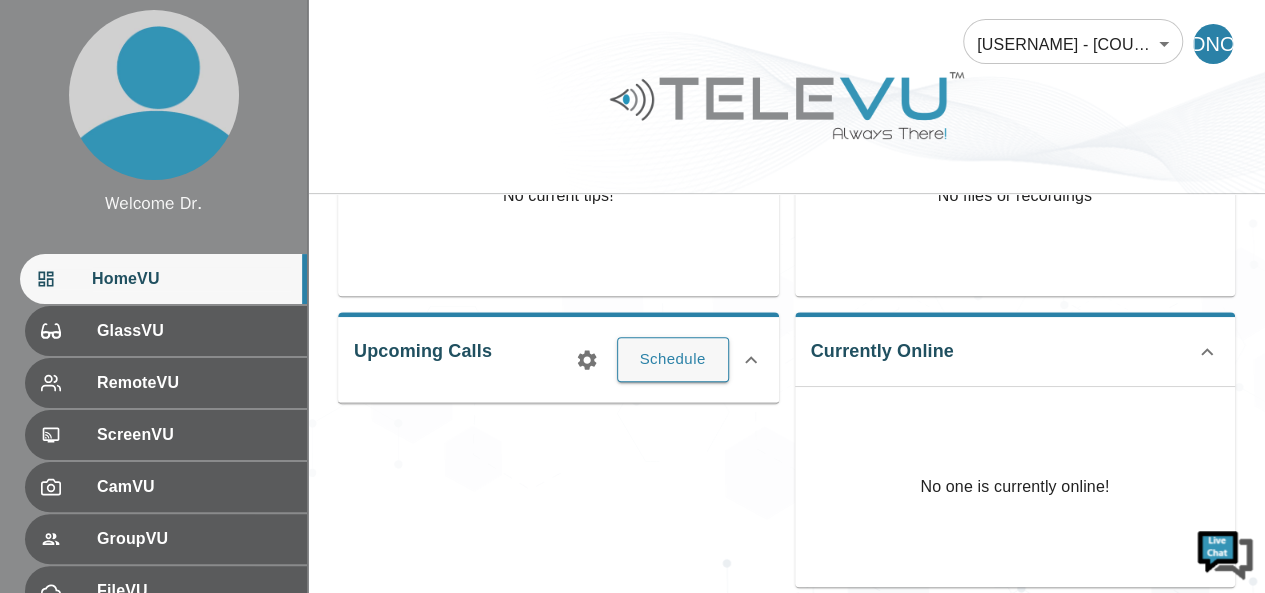 click on "No one is currently online!" at bounding box center (1014, 487) 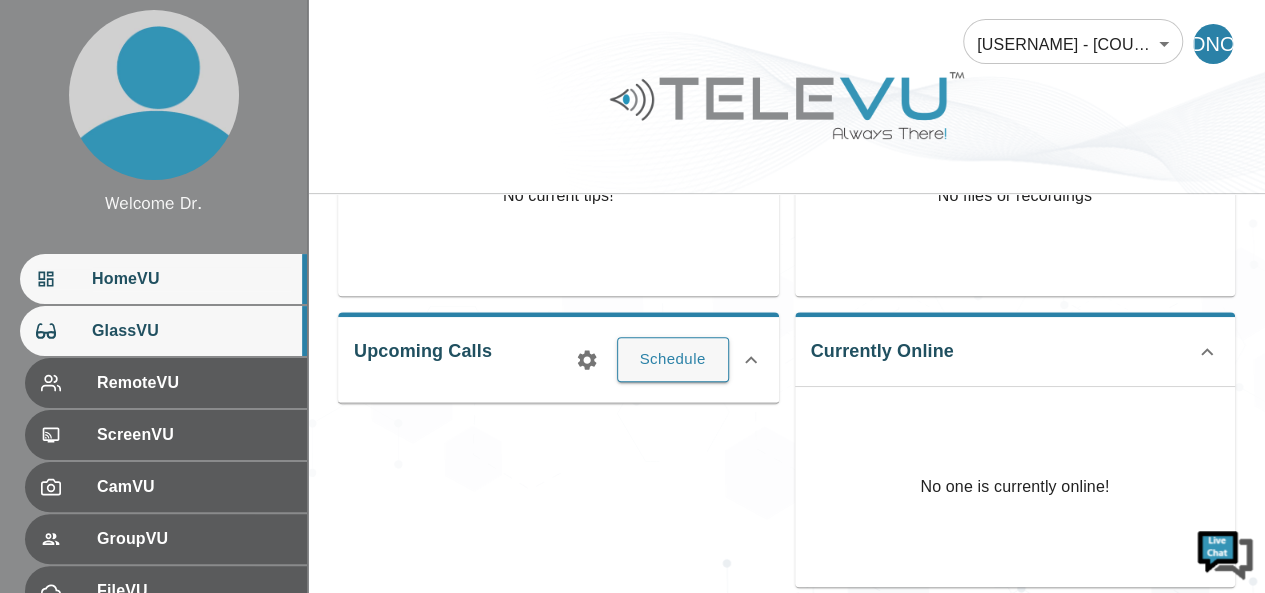 click on "GlassVU" at bounding box center [191, 331] 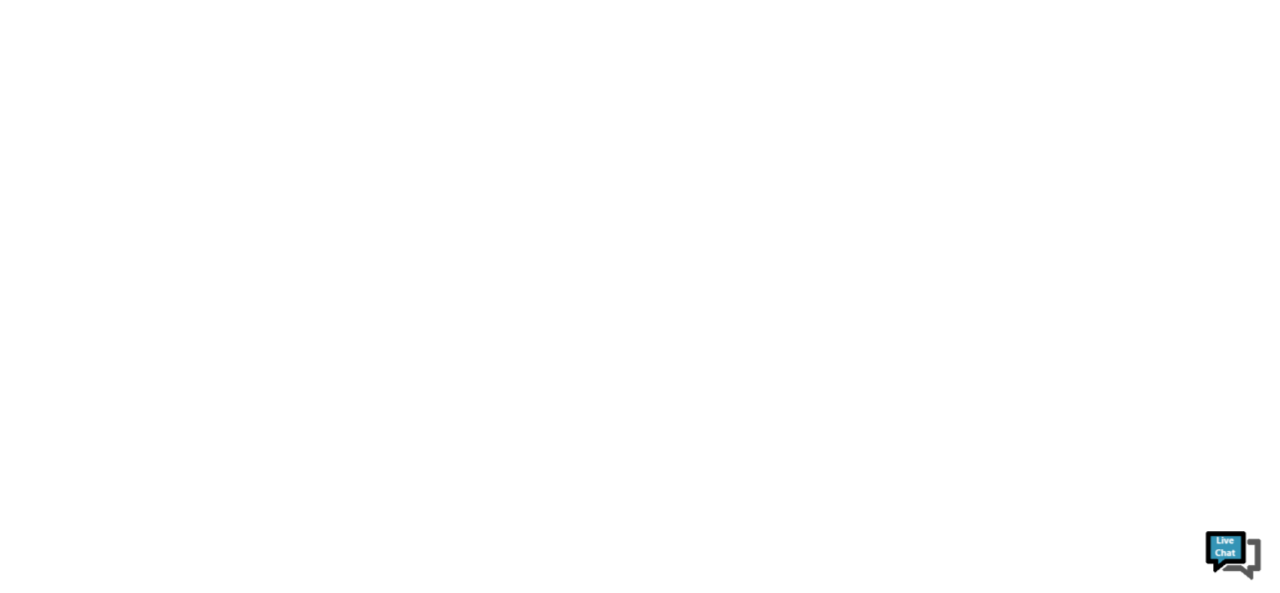 scroll, scrollTop: 0, scrollLeft: 0, axis: both 